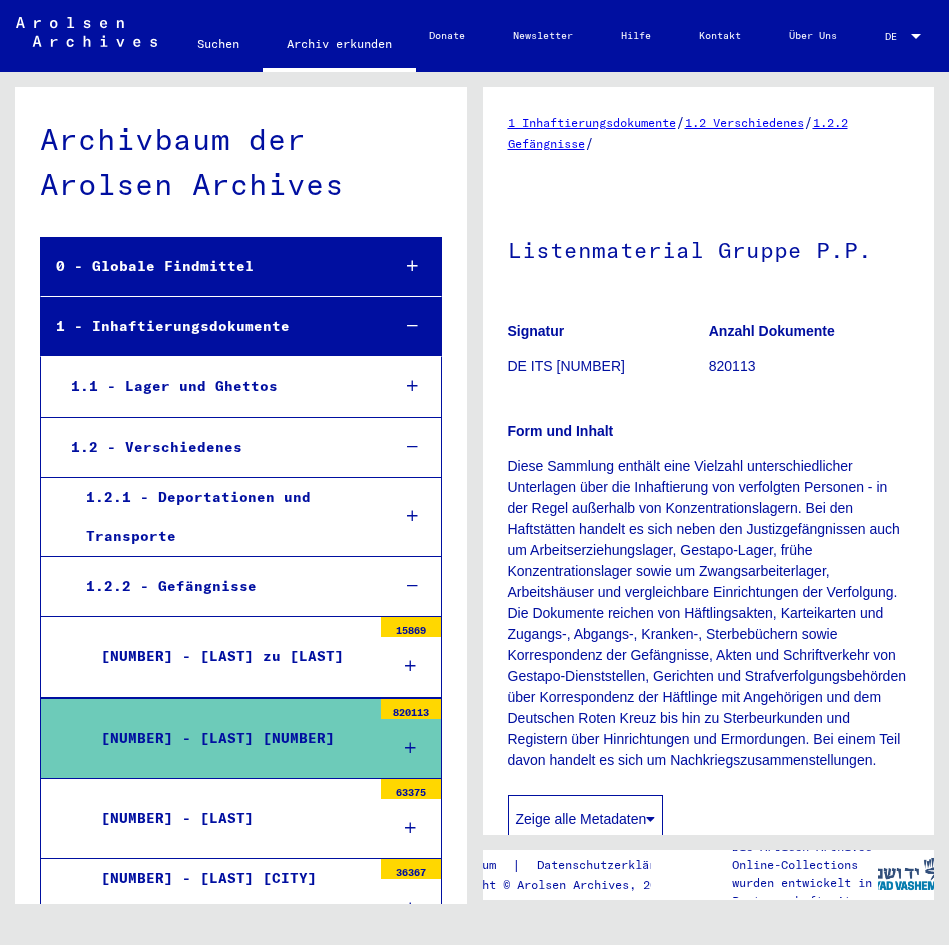 scroll, scrollTop: 0, scrollLeft: 0, axis: both 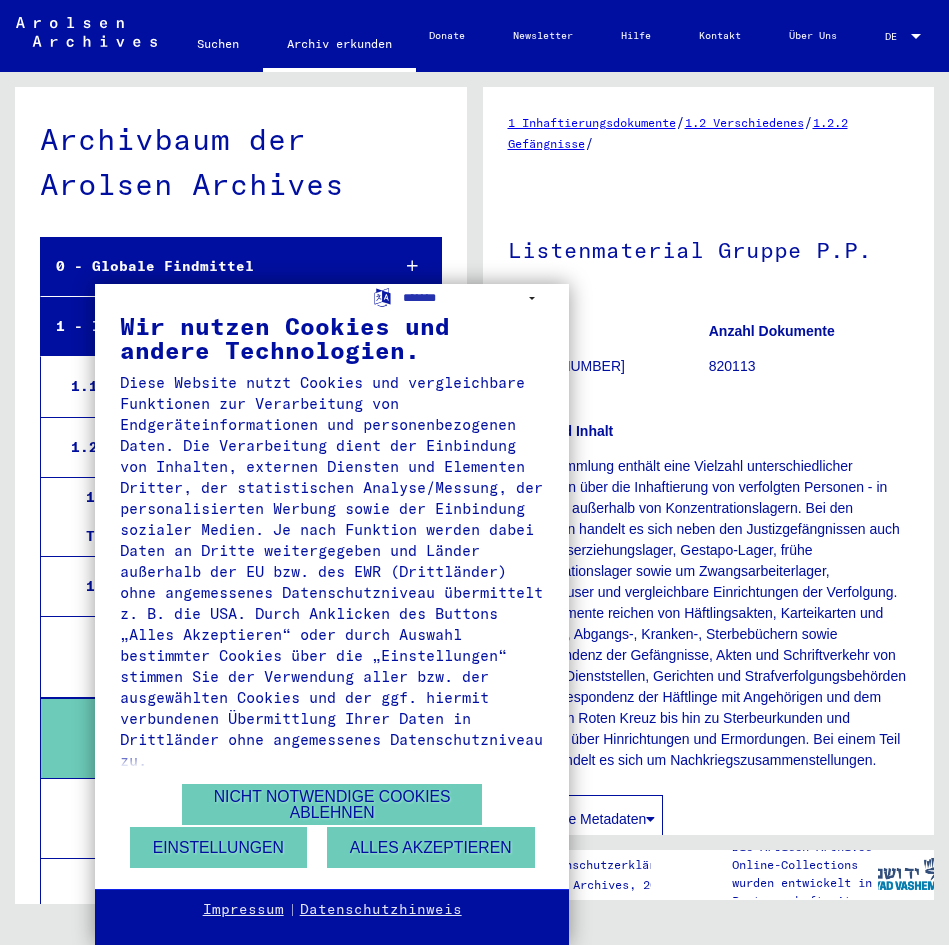 click on "**********" at bounding box center [474, 472] 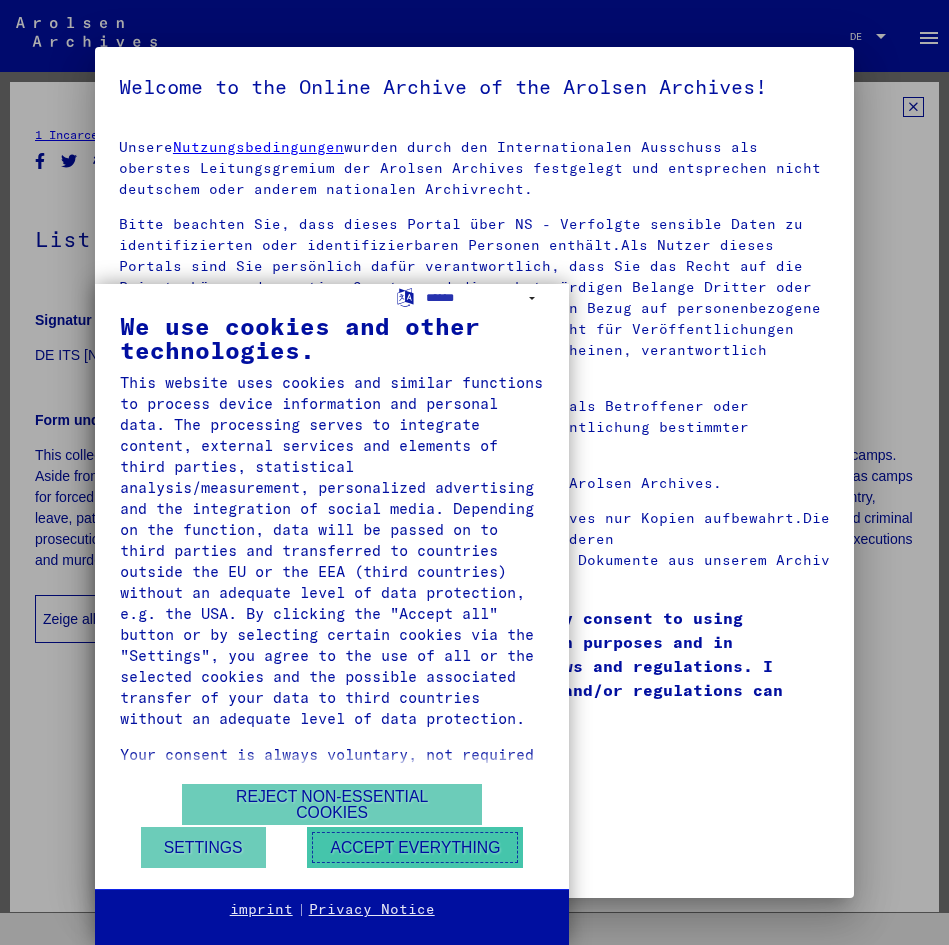 click on "Accept everything" at bounding box center [415, 847] 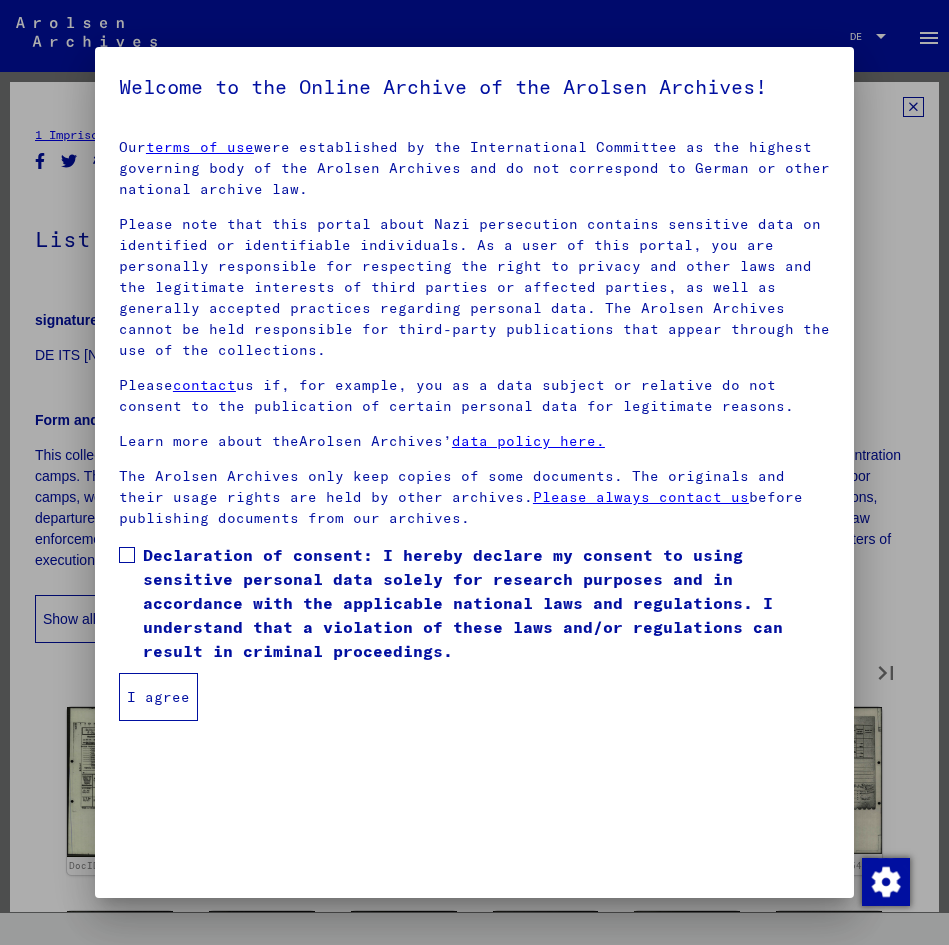 drag, startPoint x: 152, startPoint y: 706, endPoint x: 182, endPoint y: 776, distance: 76.15773 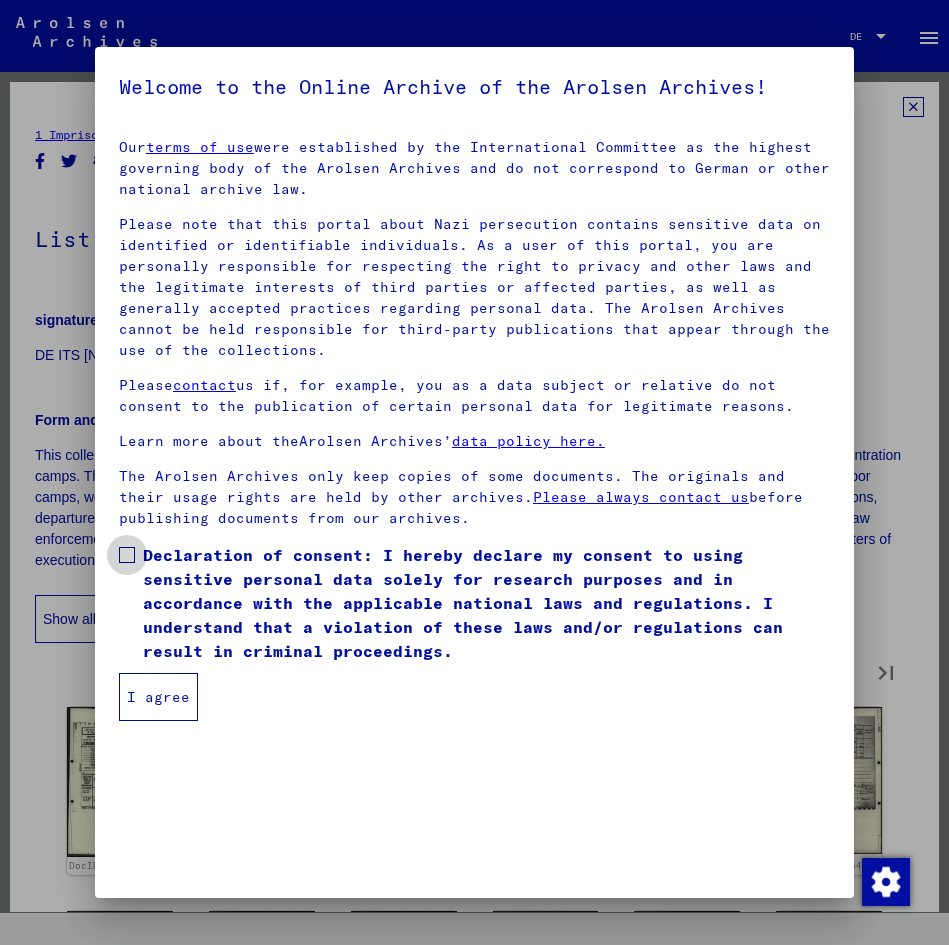 click on "Declaration of consent: I hereby declare my consent to using sensitive personal data solely for research purposes and in accordance with the applicable national laws and regulations. I understand that a violation of these laws and/or regulations can result in criminal proceedings." at bounding box center (474, 603) 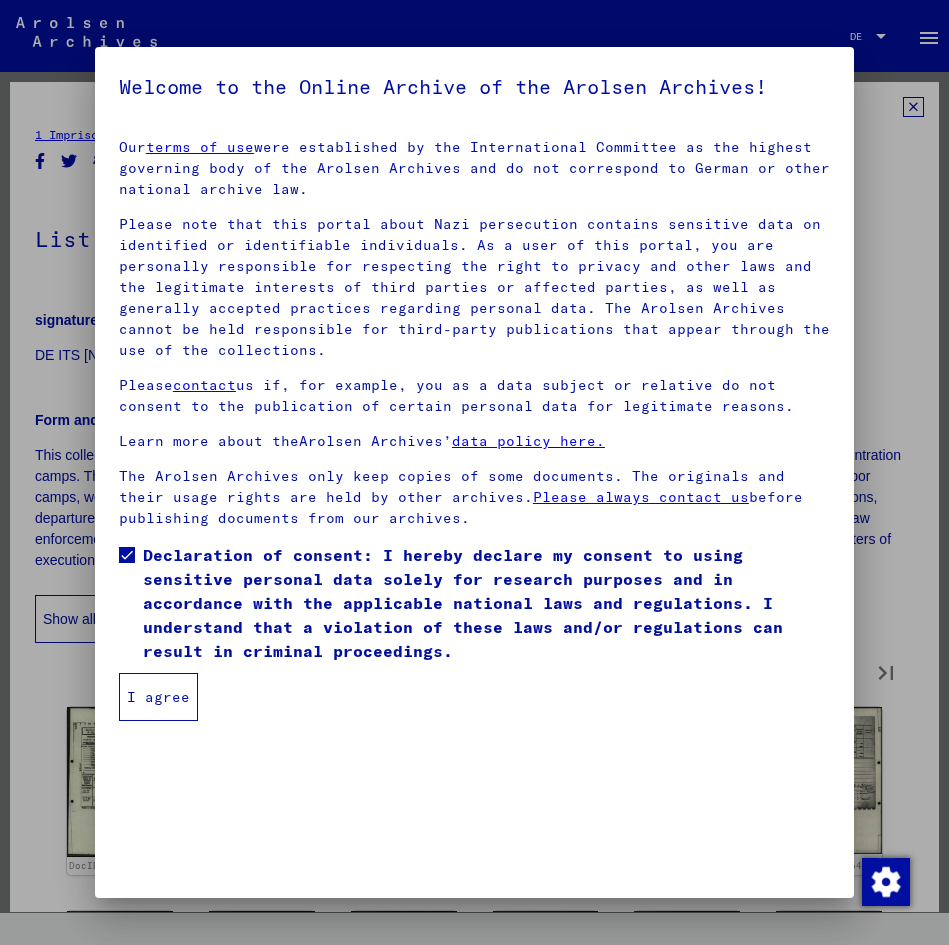 click on "I agree" at bounding box center (158, 697) 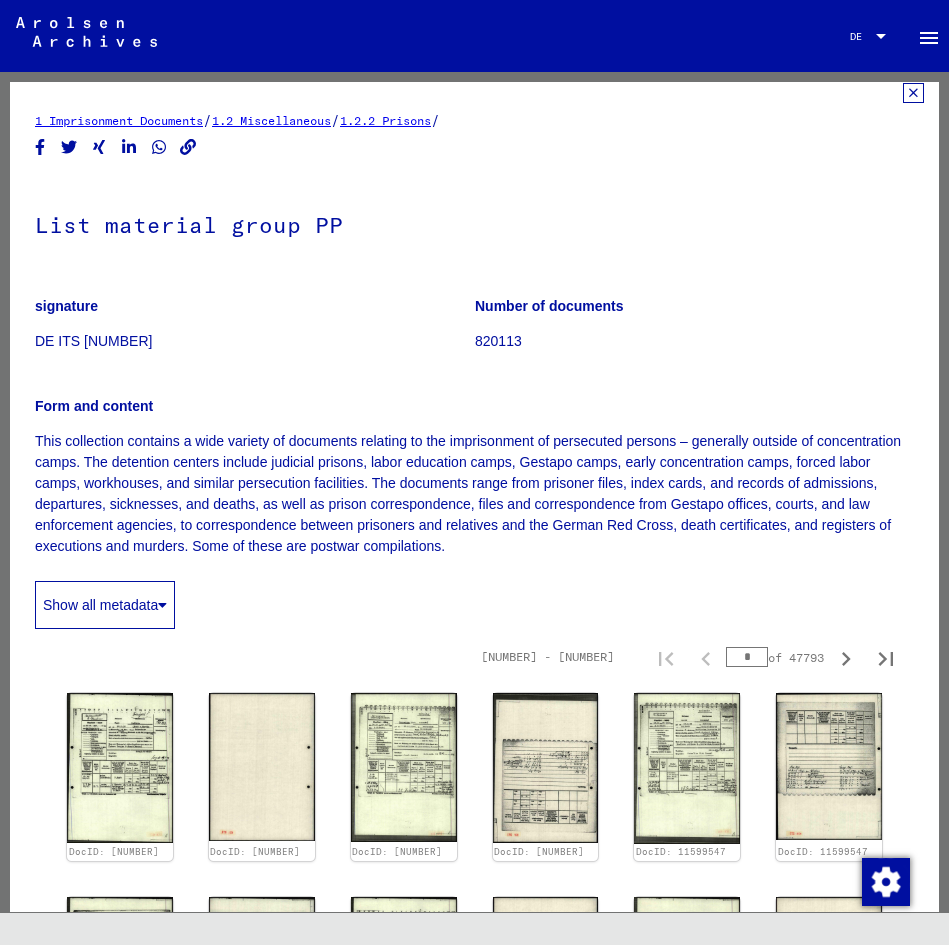 scroll, scrollTop: 0, scrollLeft: 0, axis: both 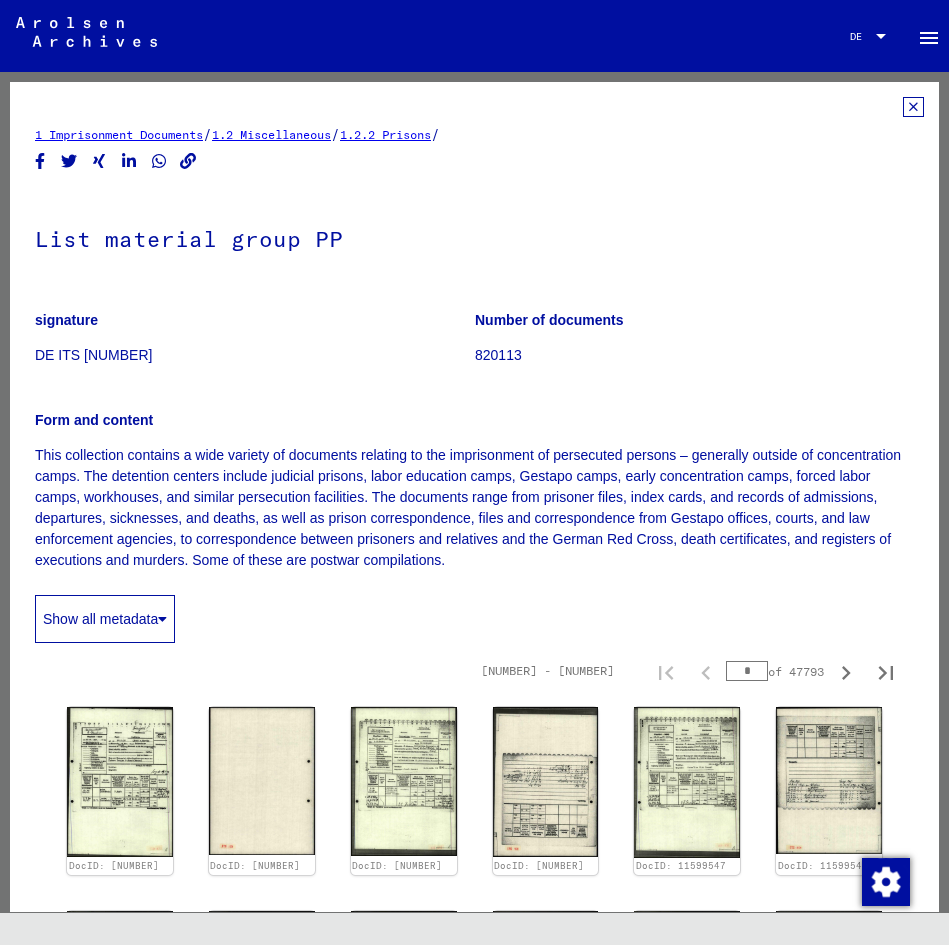 click on "Show all metadata" 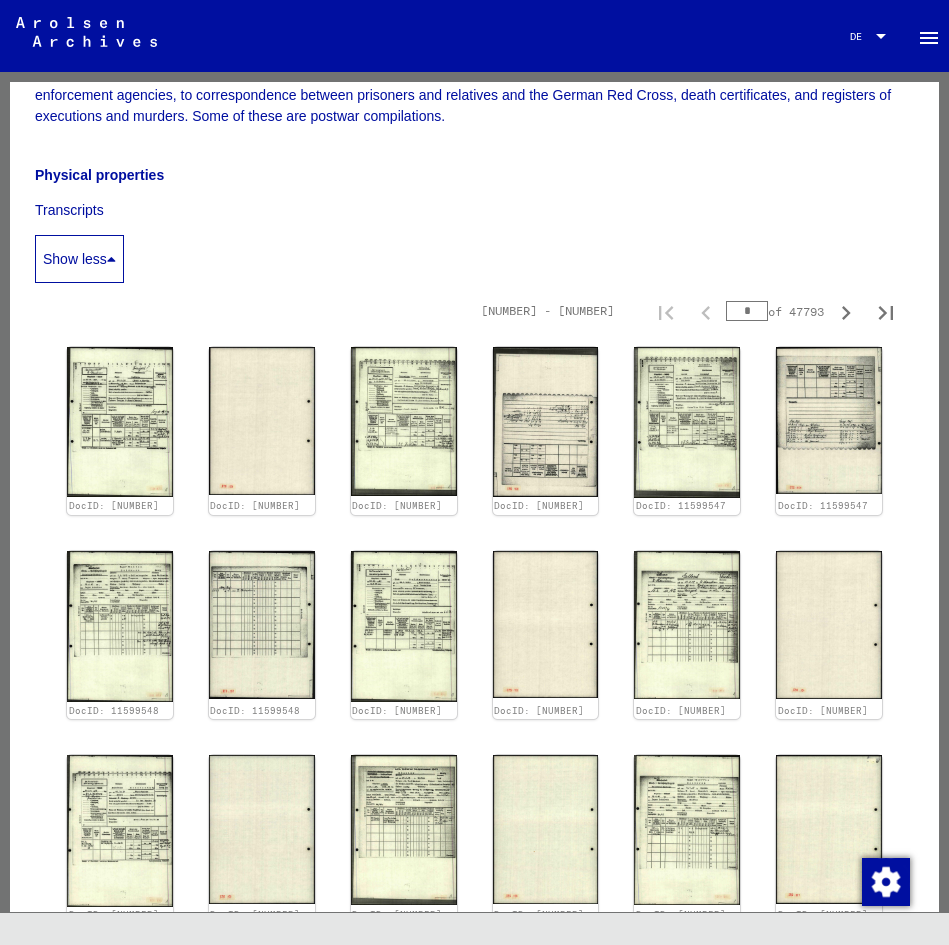 scroll, scrollTop: 500, scrollLeft: 0, axis: vertical 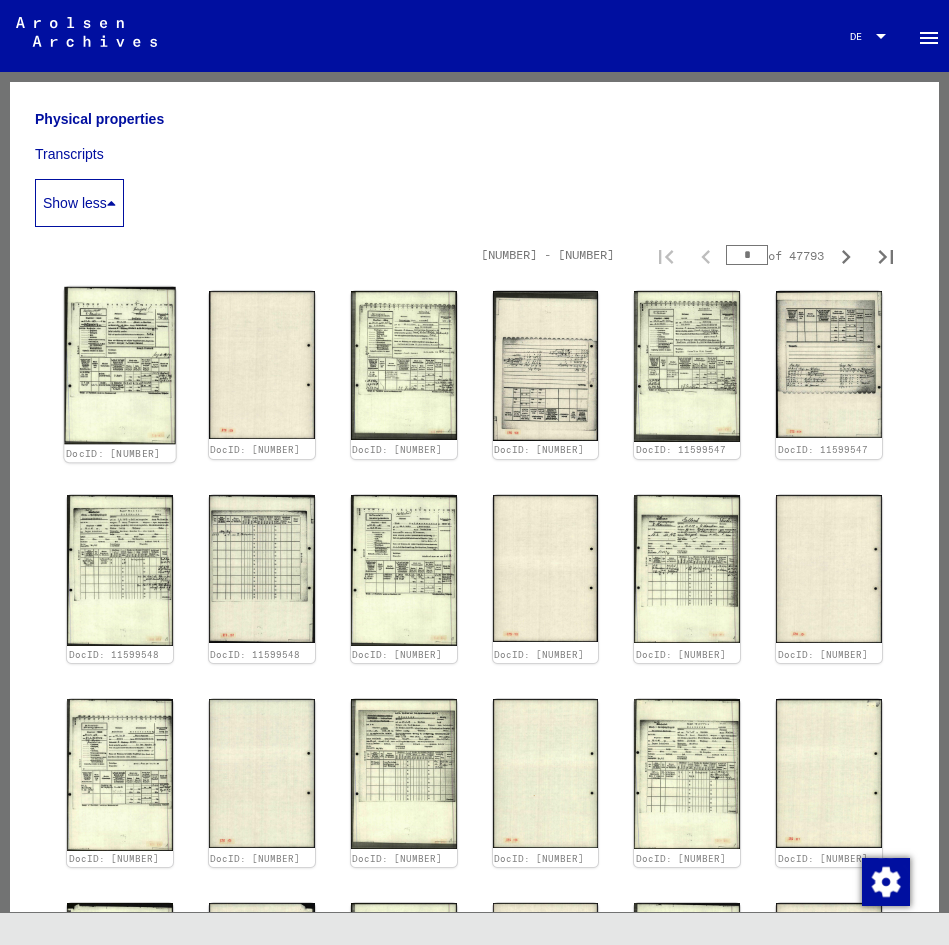 click 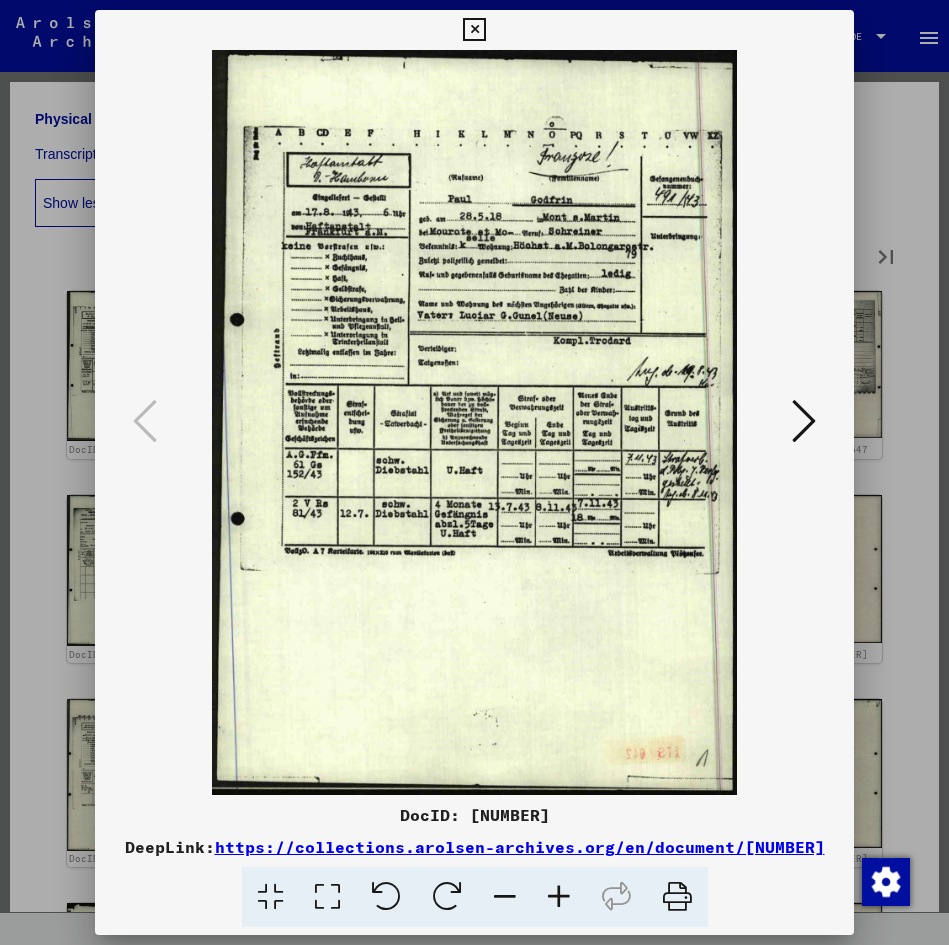 click at bounding box center (804, 421) 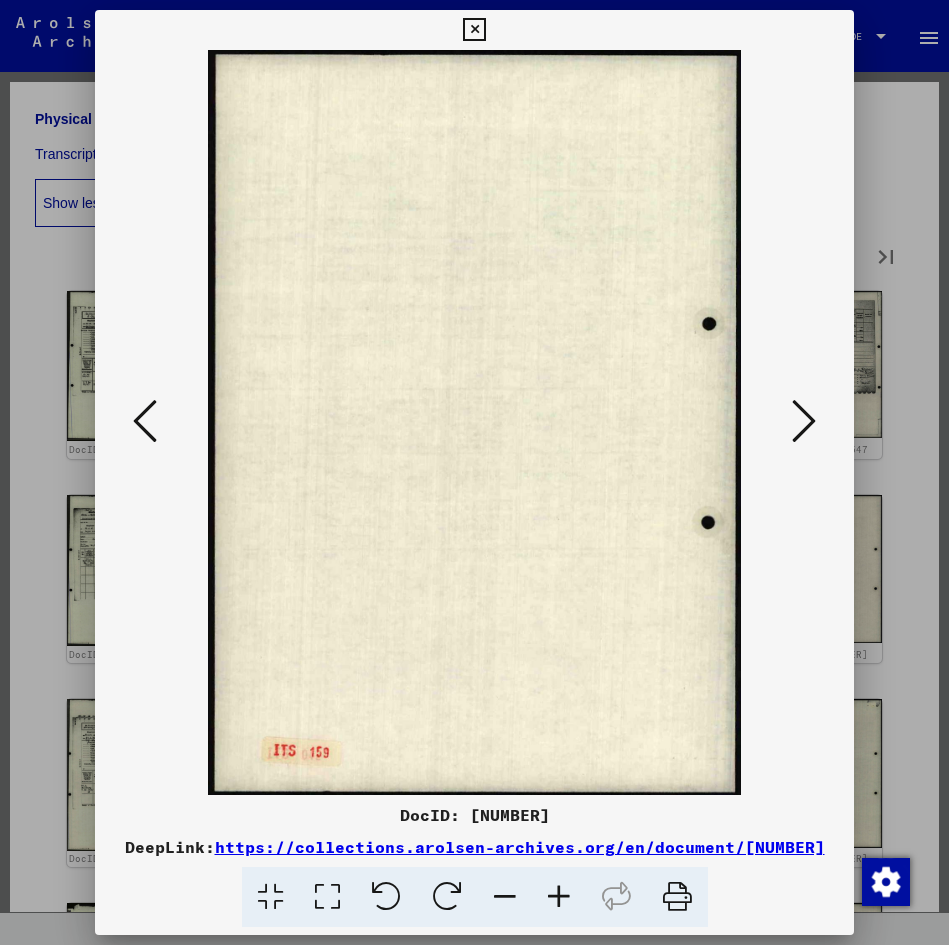 click at bounding box center (804, 421) 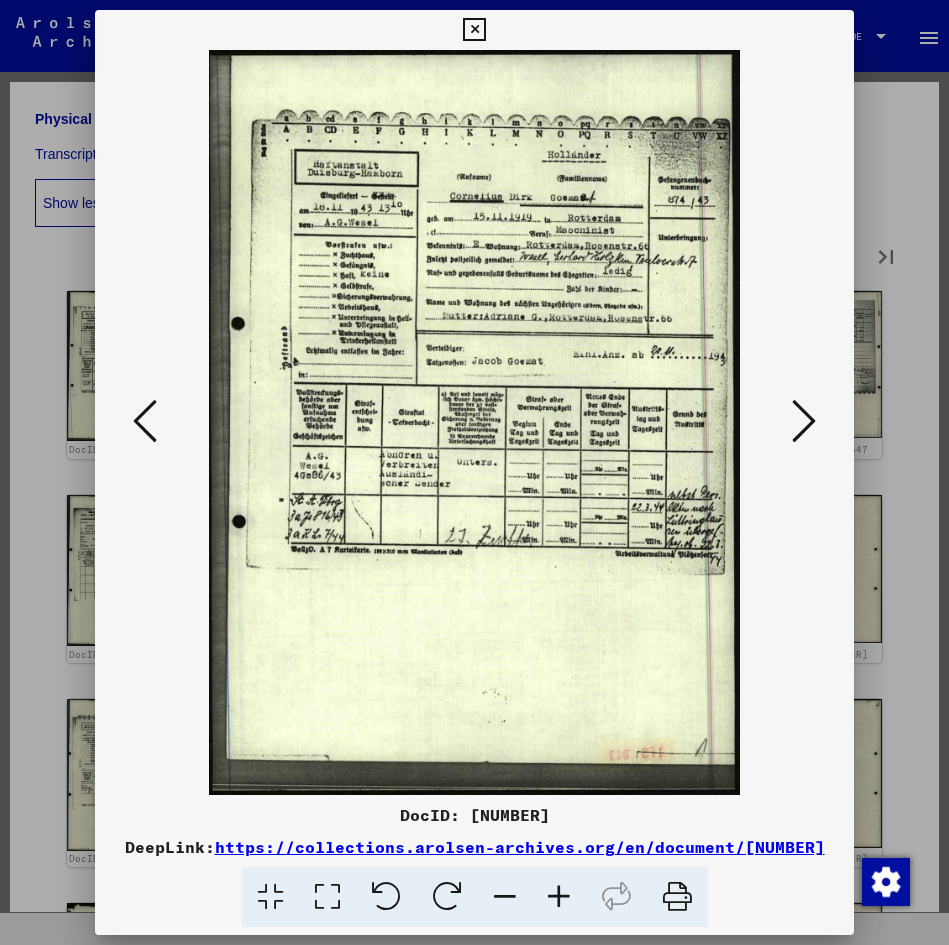 click at bounding box center [804, 421] 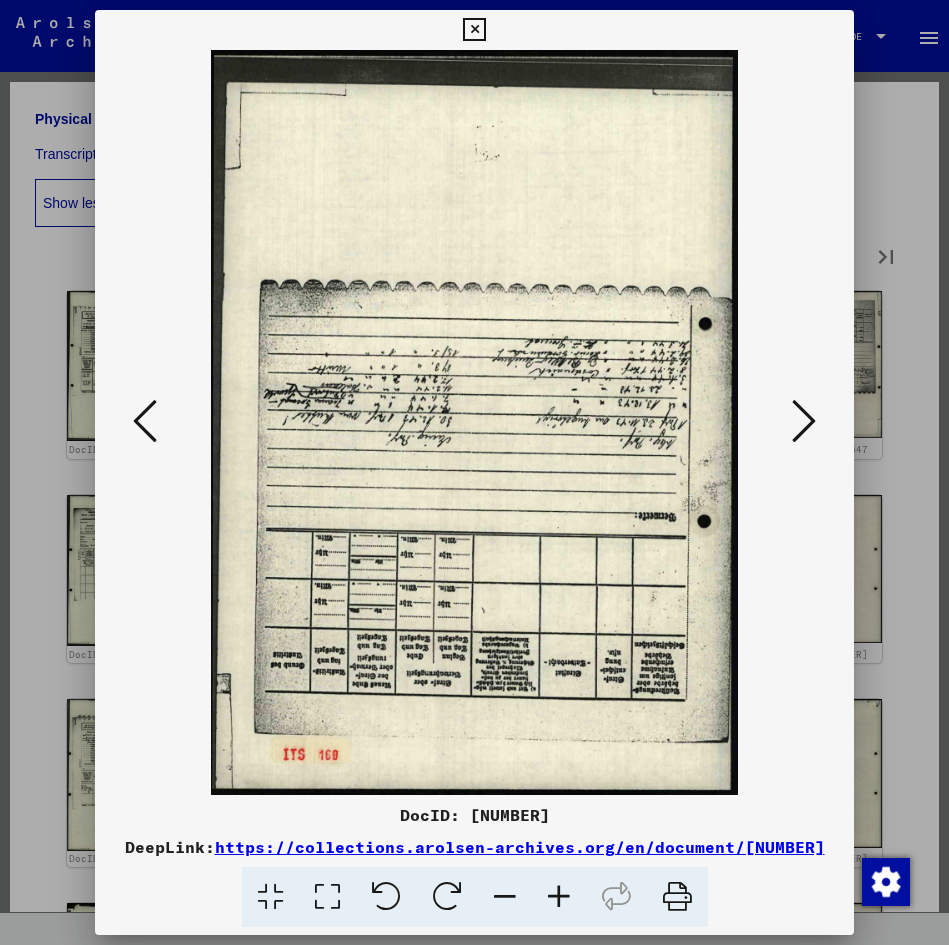 click at bounding box center [804, 421] 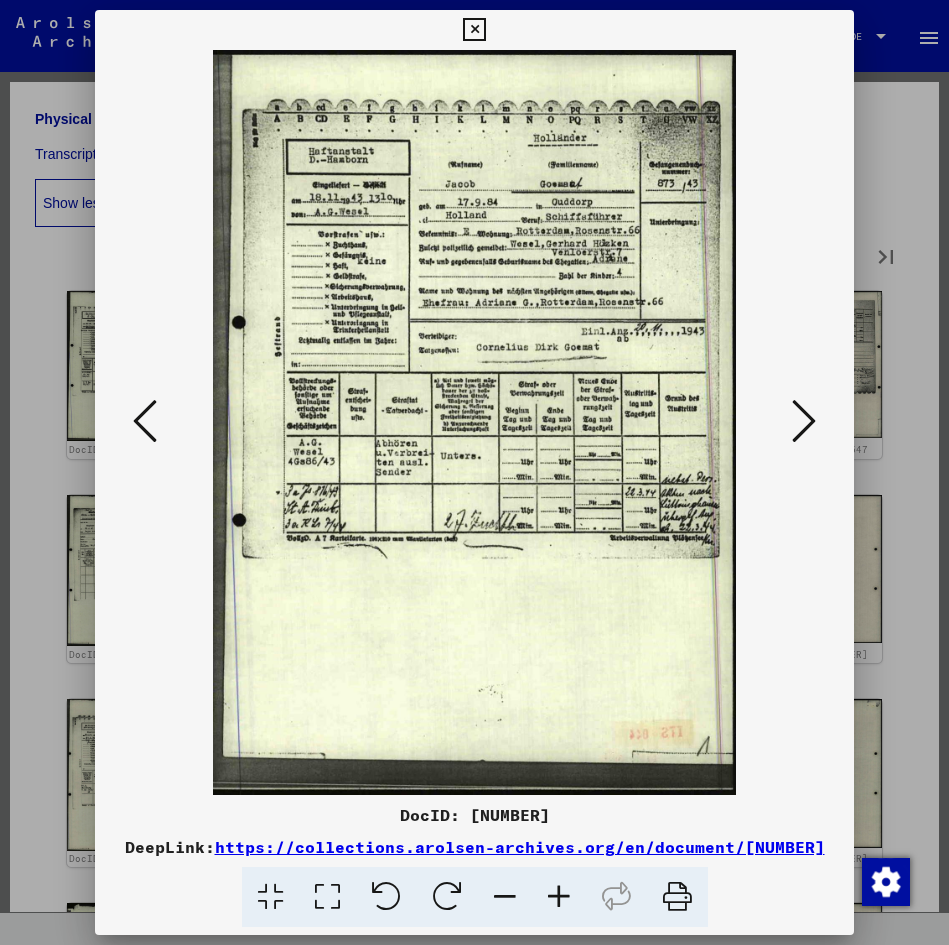 click at bounding box center (804, 421) 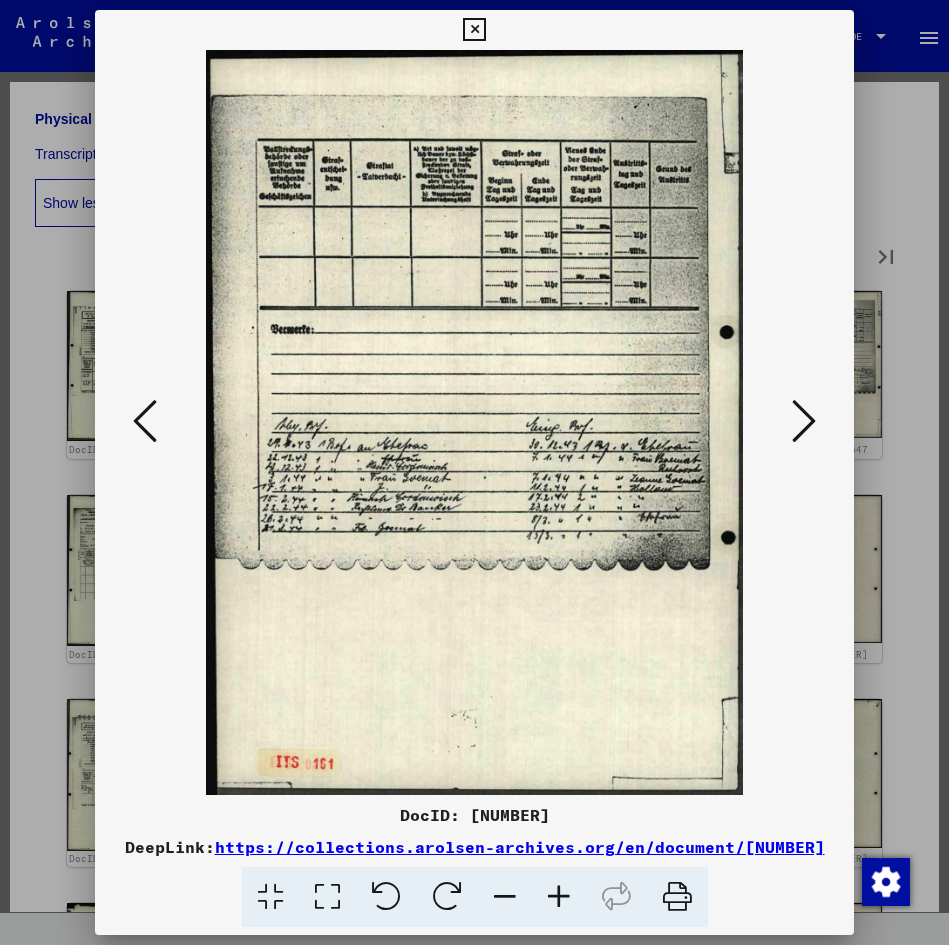 click at bounding box center (804, 421) 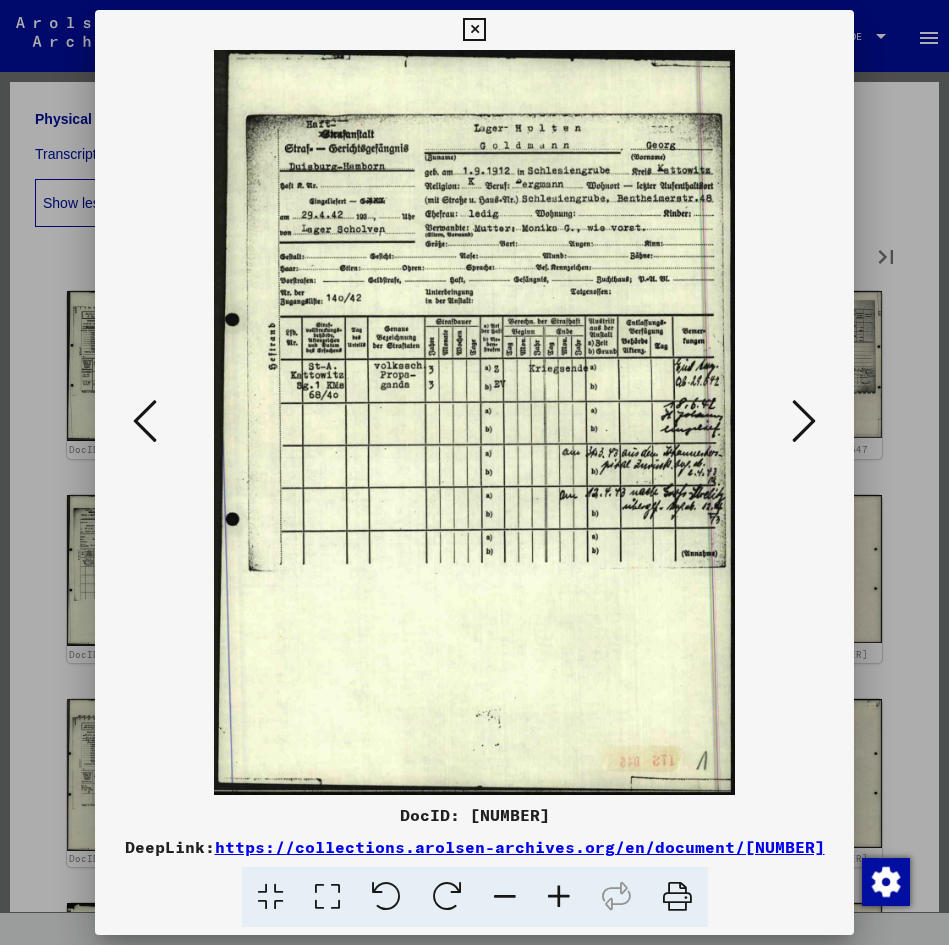 click at bounding box center [804, 421] 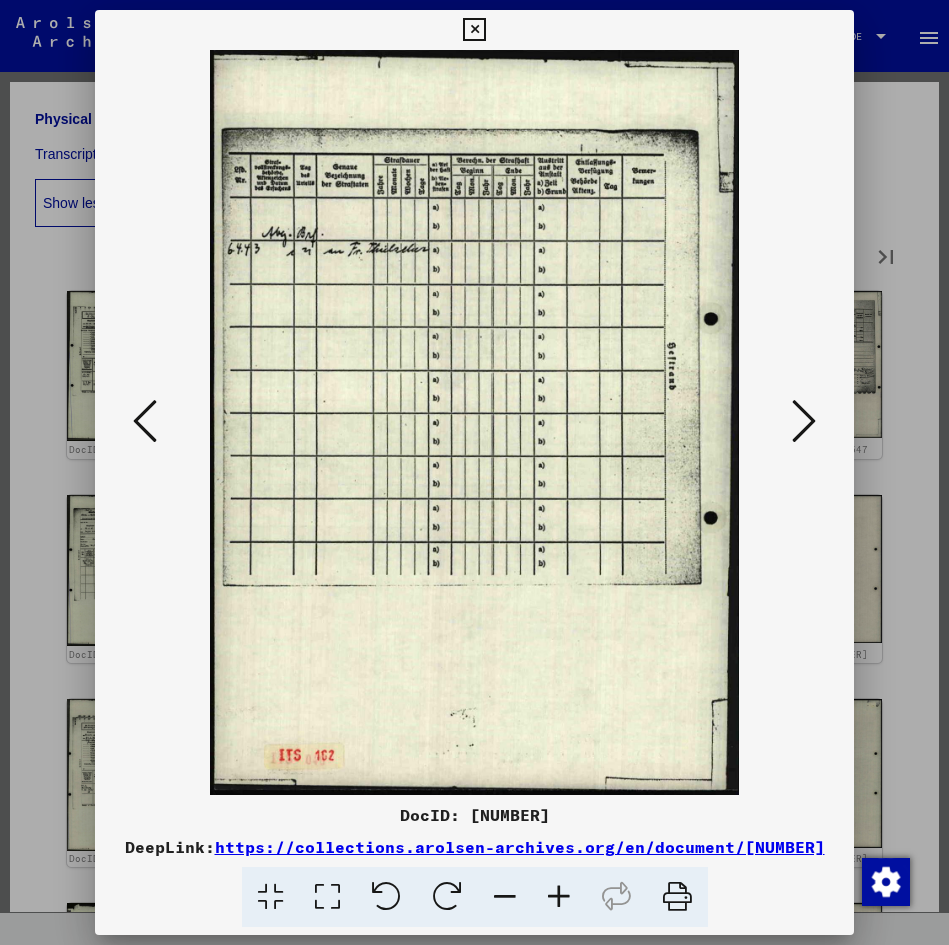 click at bounding box center (804, 421) 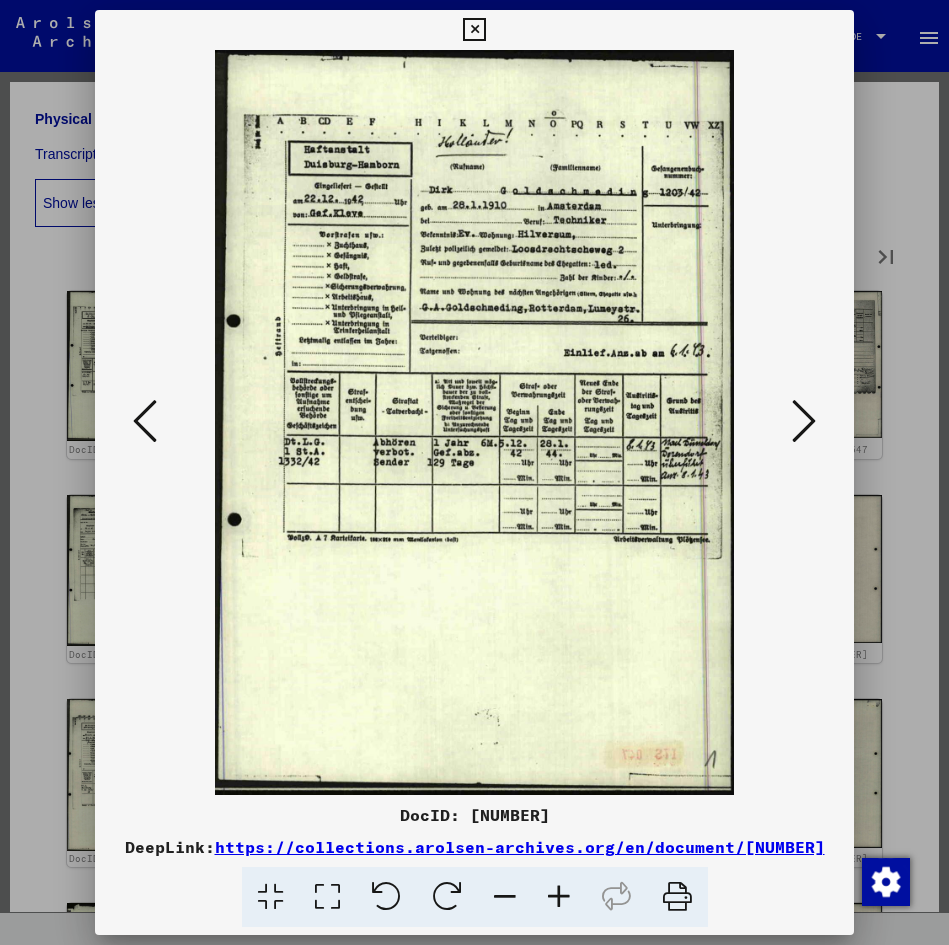 click at bounding box center [804, 421] 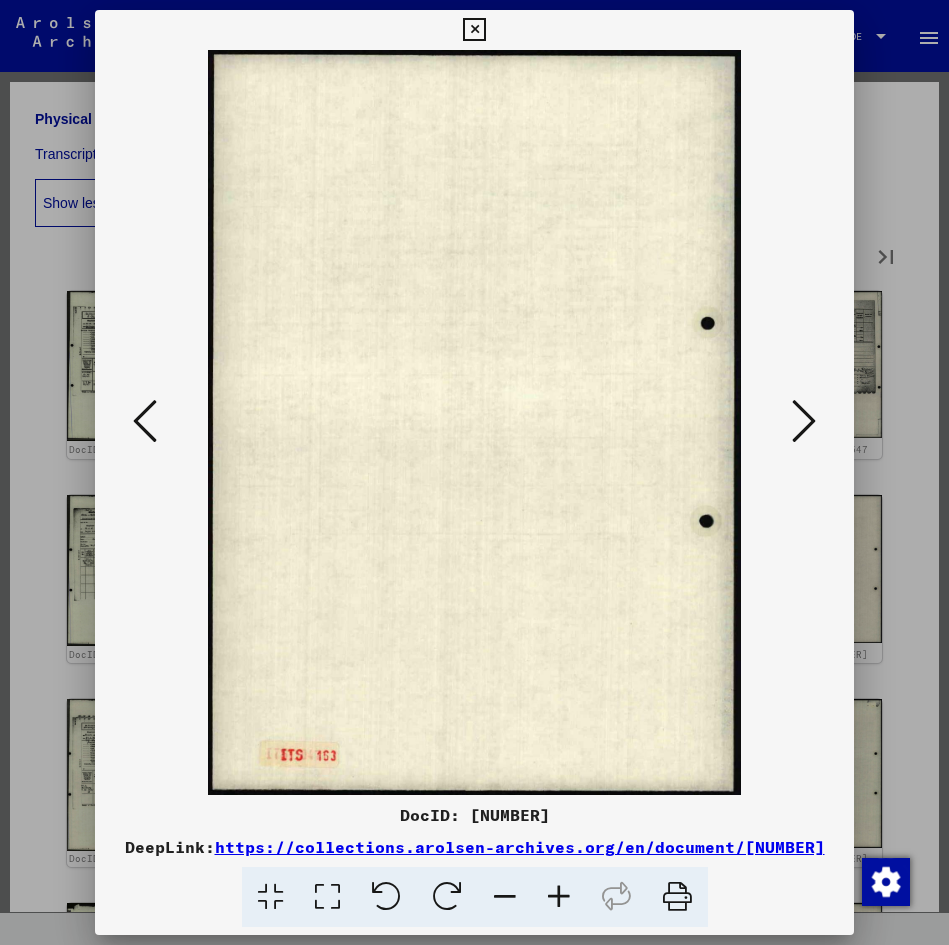 click at bounding box center [804, 421] 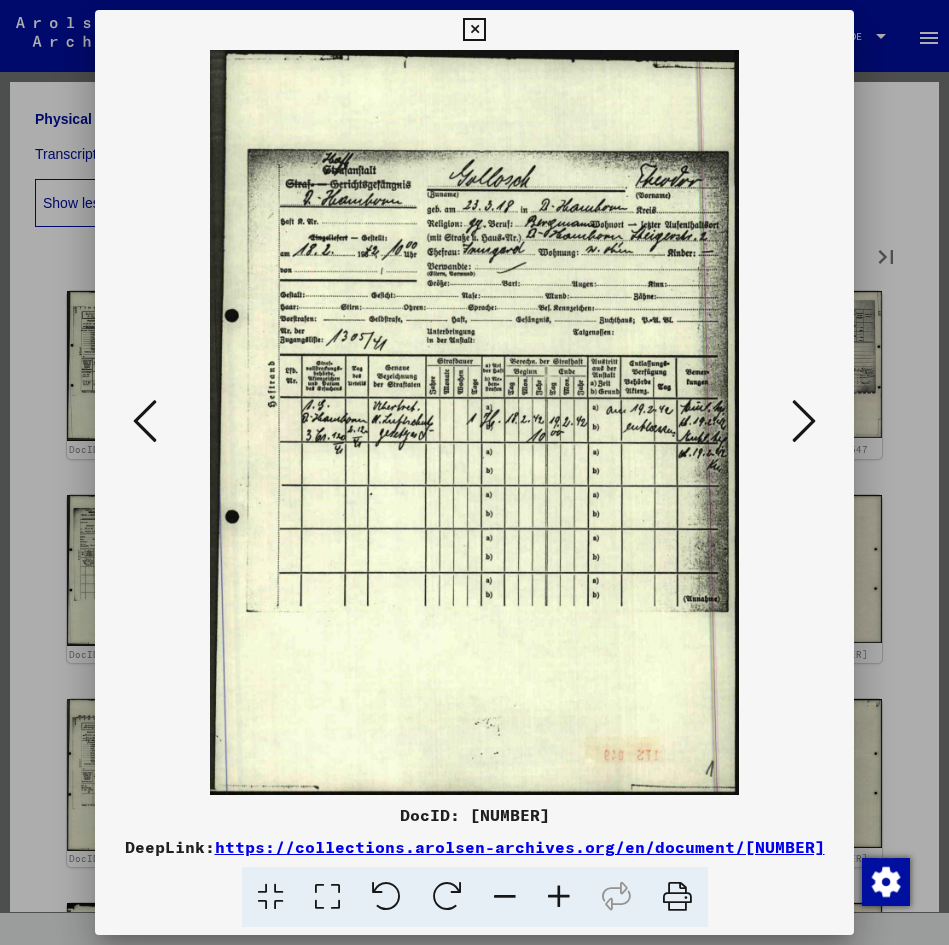click at bounding box center (804, 421) 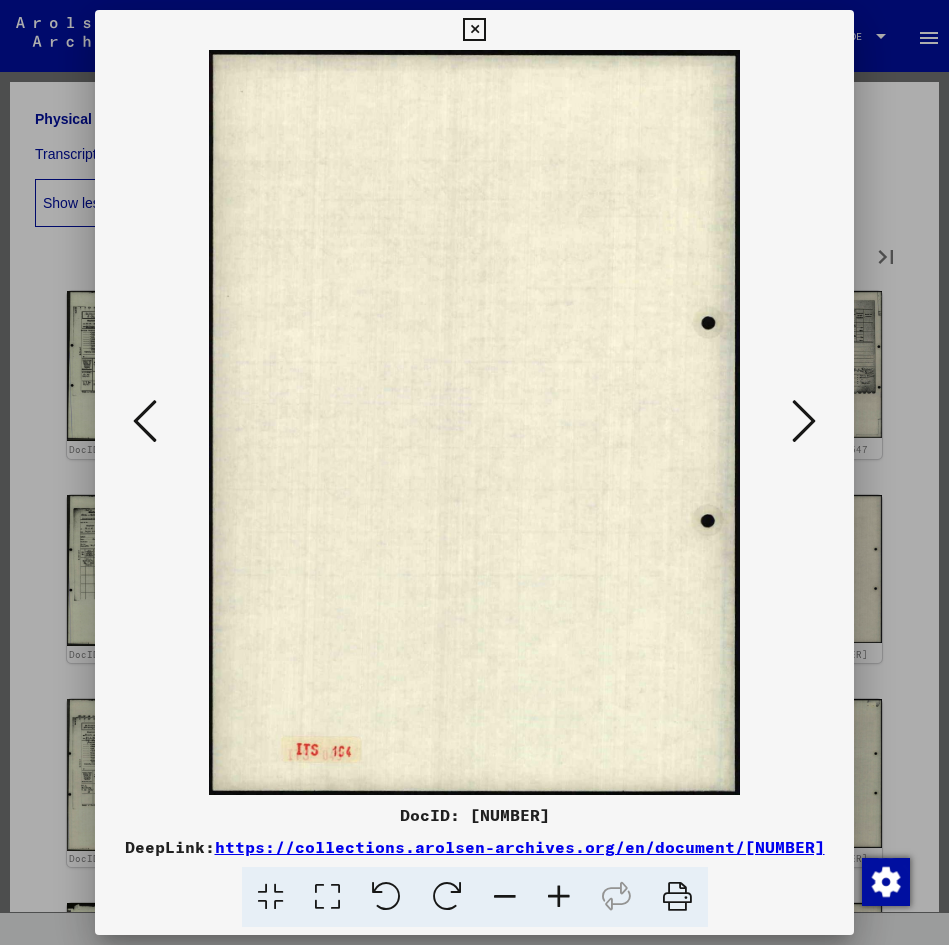 click at bounding box center (804, 421) 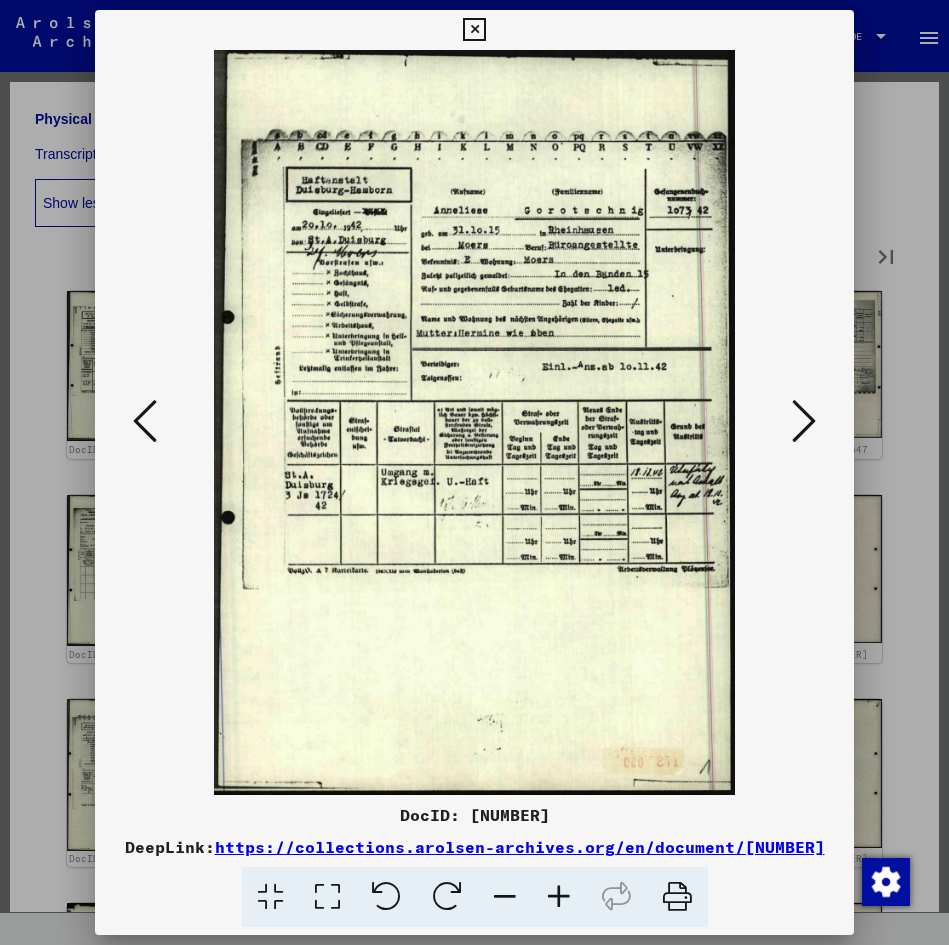 click at bounding box center (804, 421) 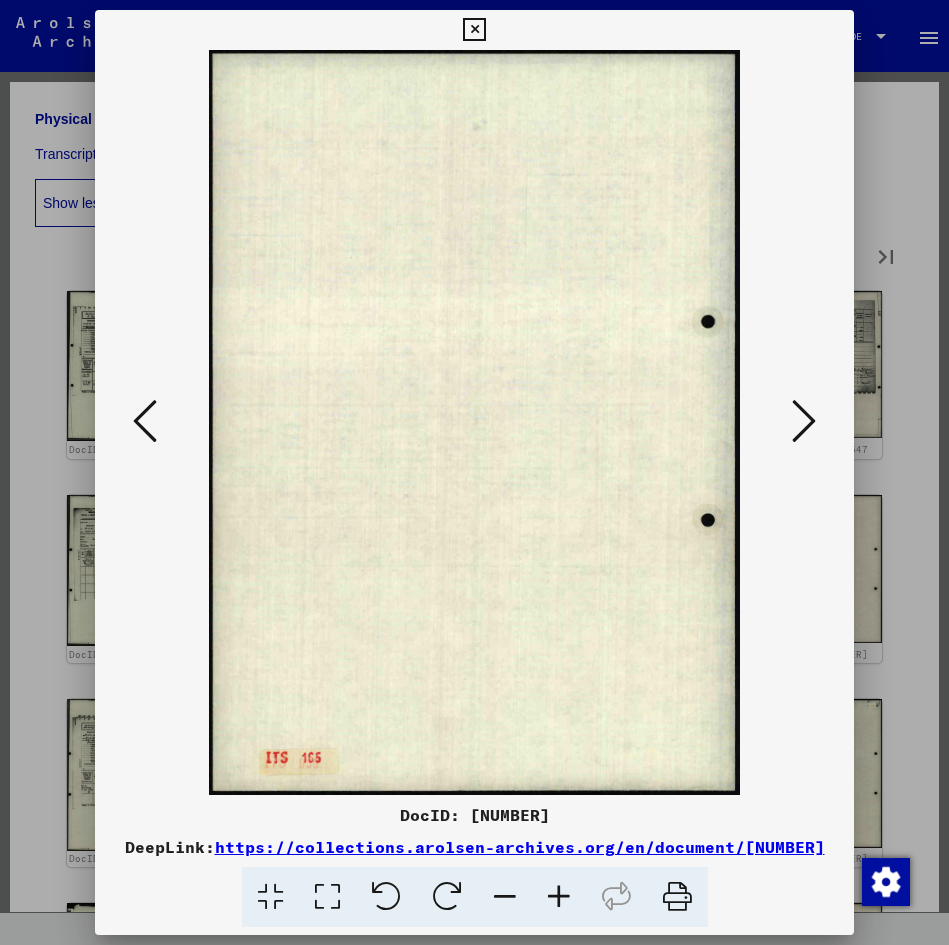 click at bounding box center [804, 421] 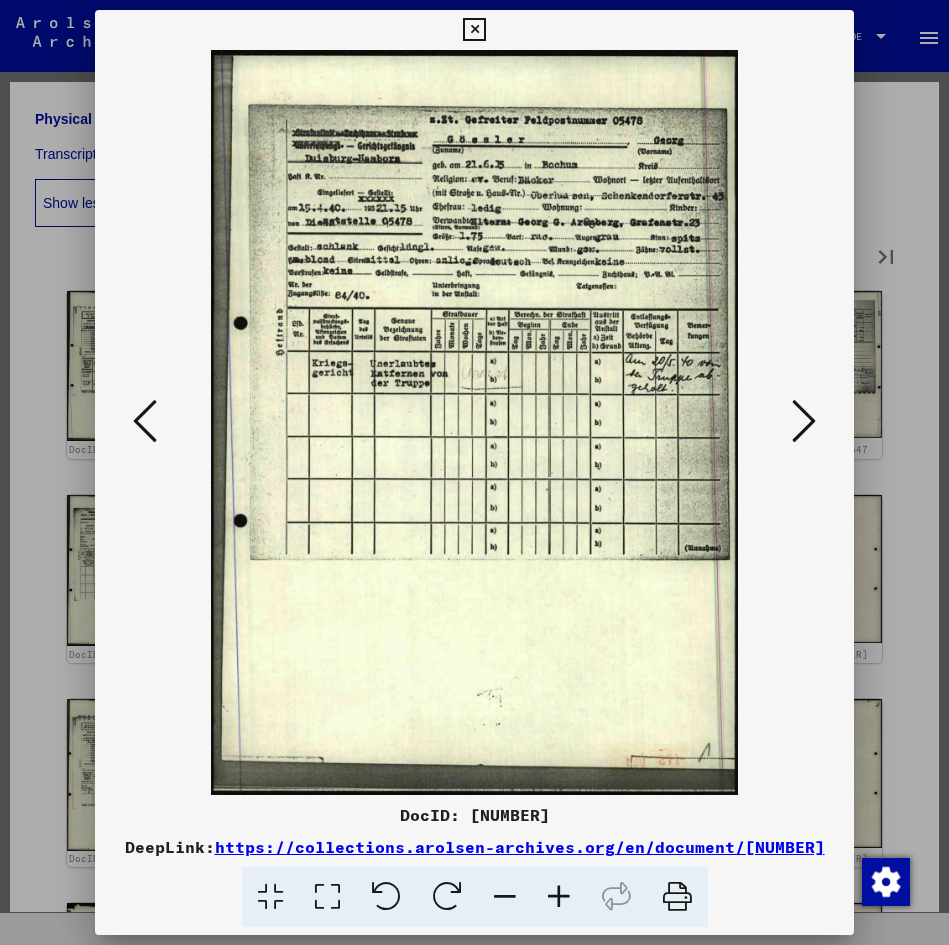 click at bounding box center (804, 421) 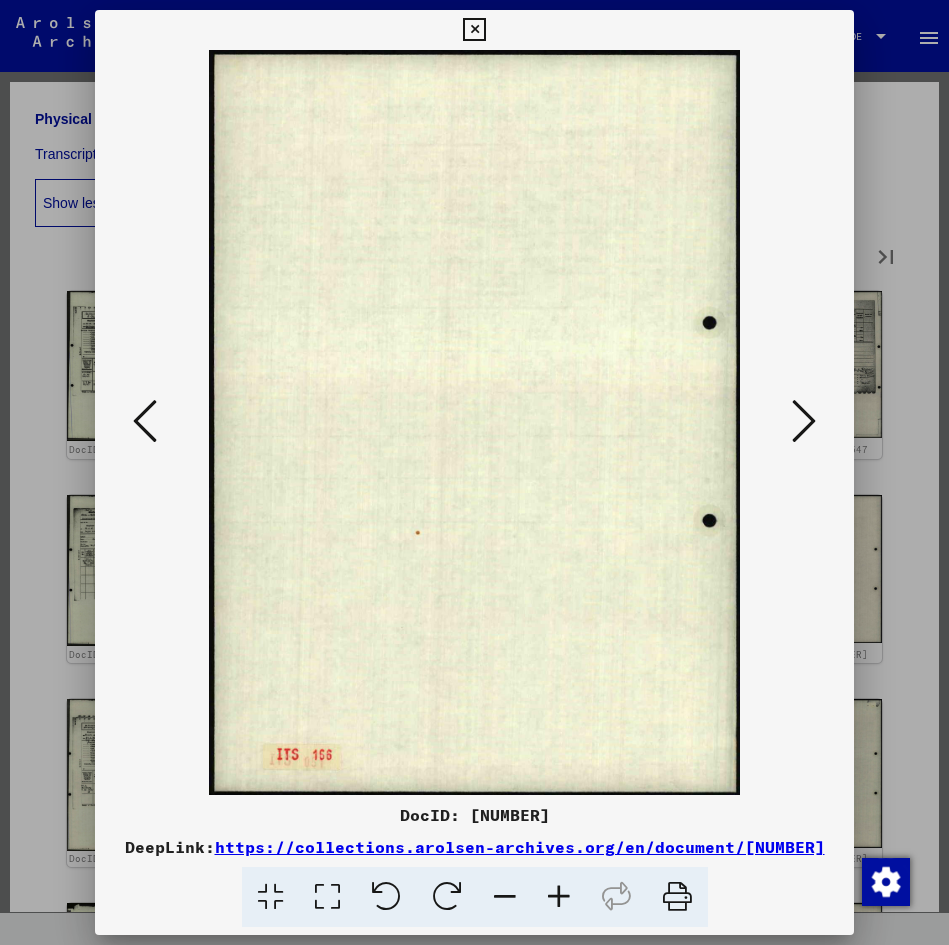 click at bounding box center (804, 421) 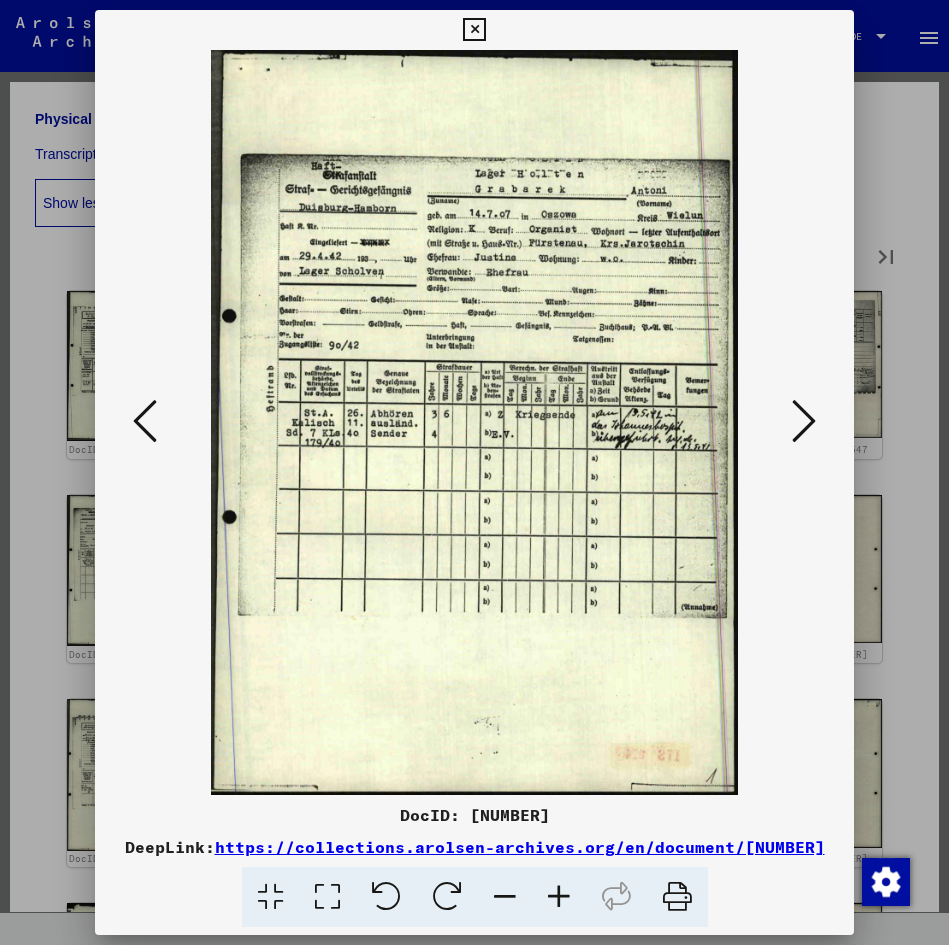 click at bounding box center [804, 421] 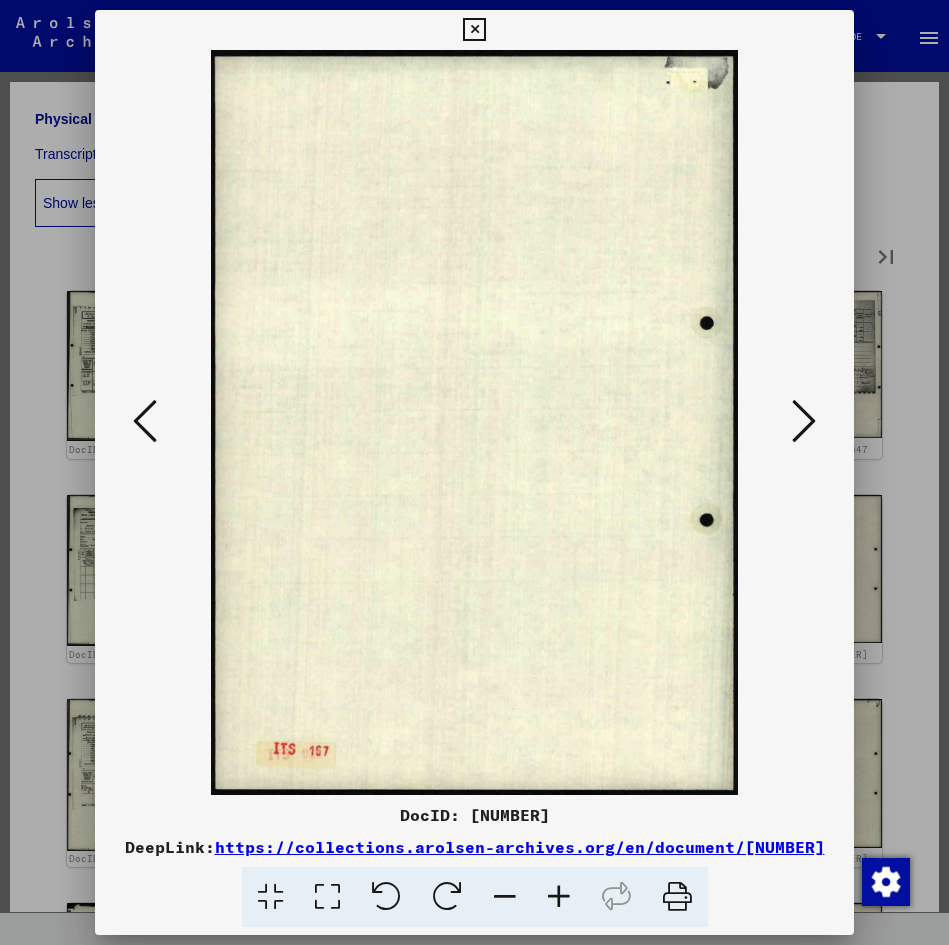 click at bounding box center (804, 421) 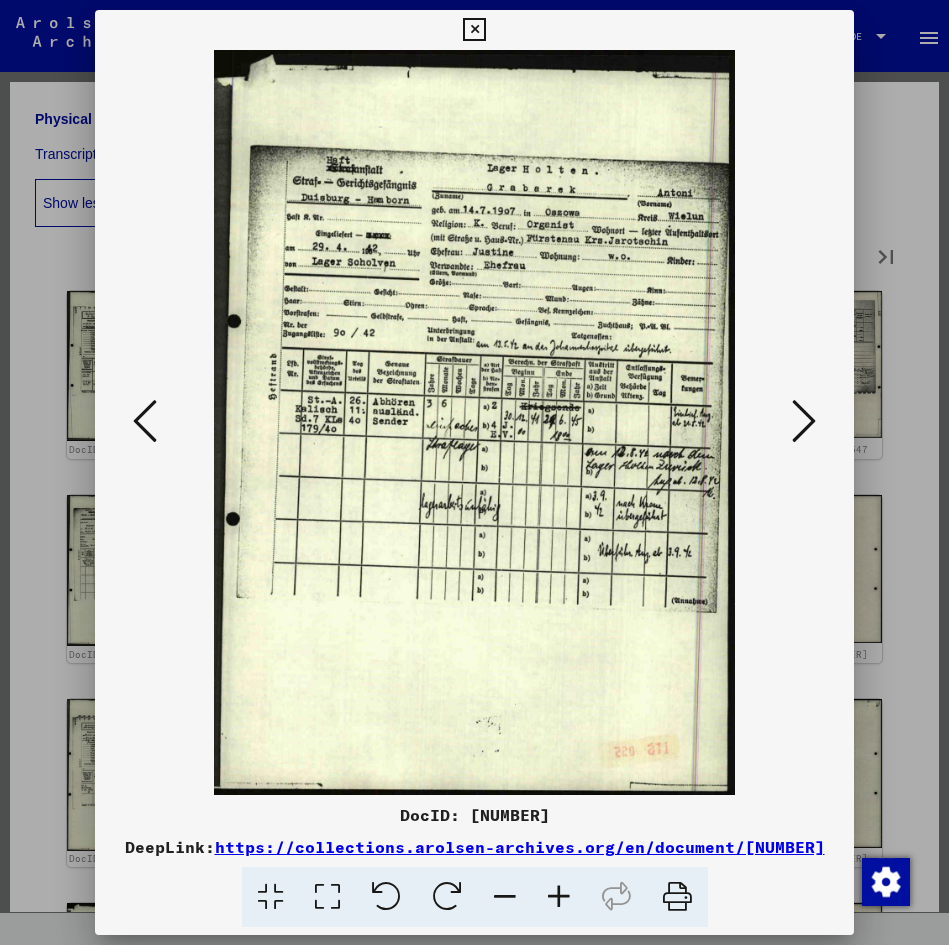 click at bounding box center [804, 421] 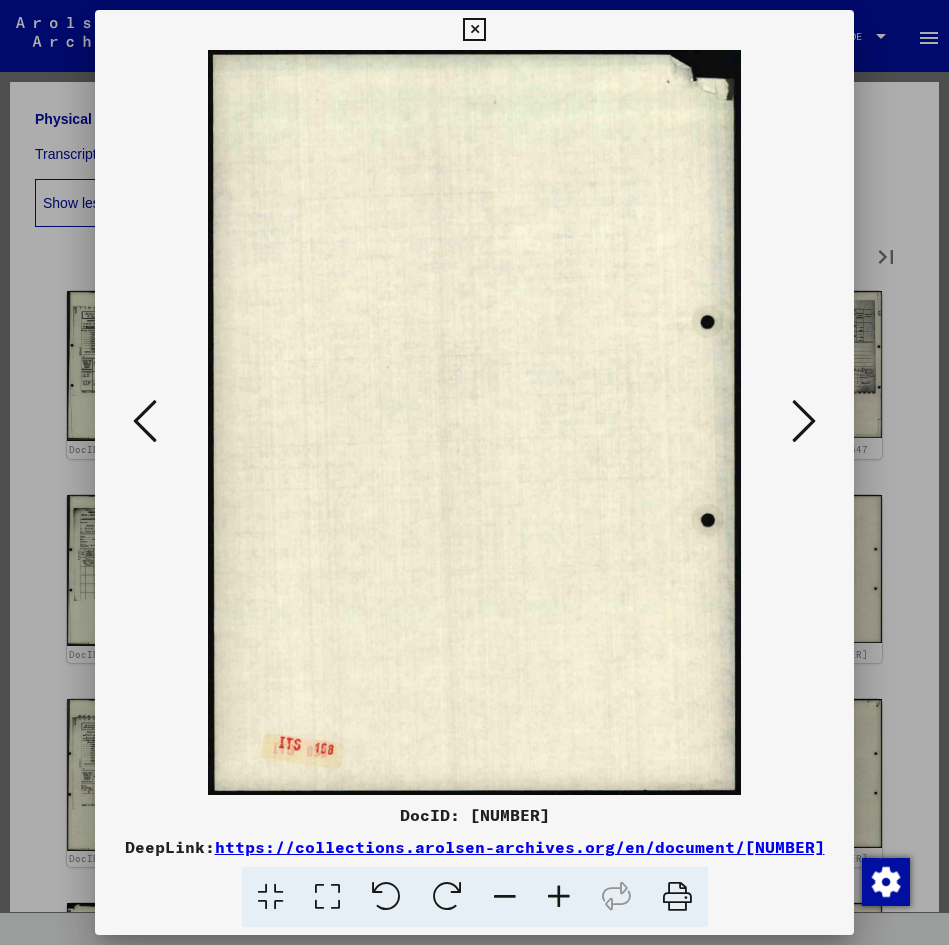 click at bounding box center [804, 421] 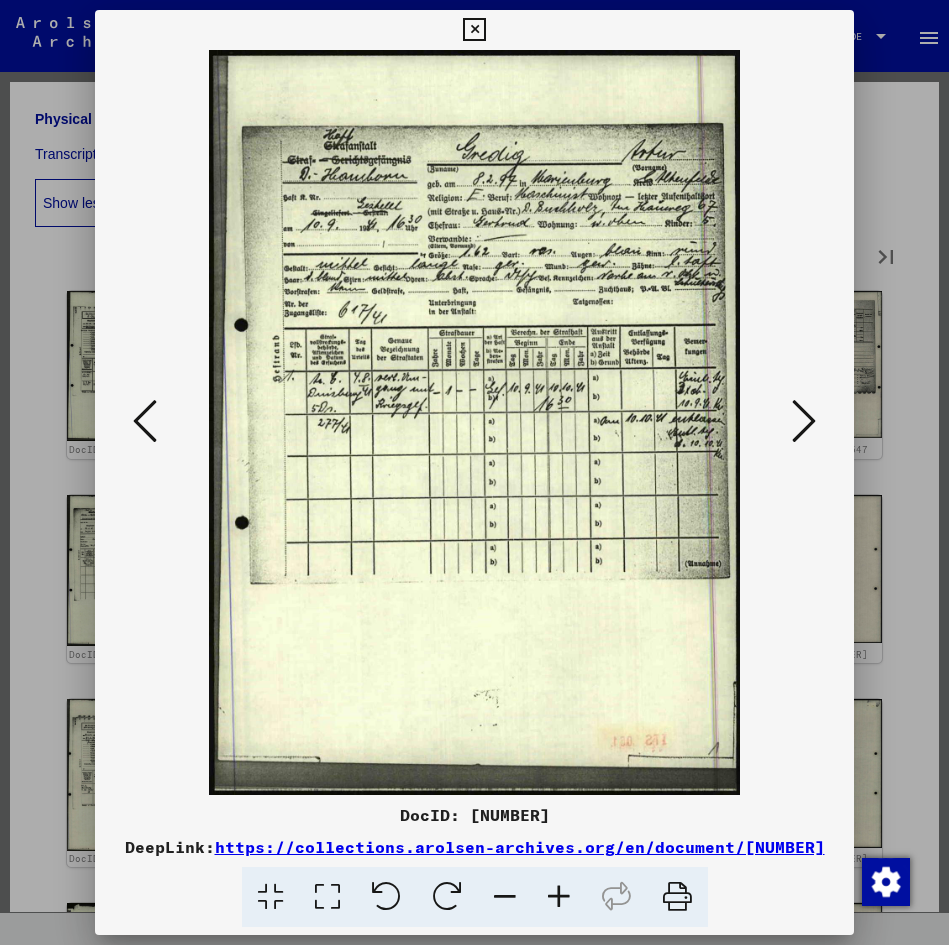 click at bounding box center [804, 421] 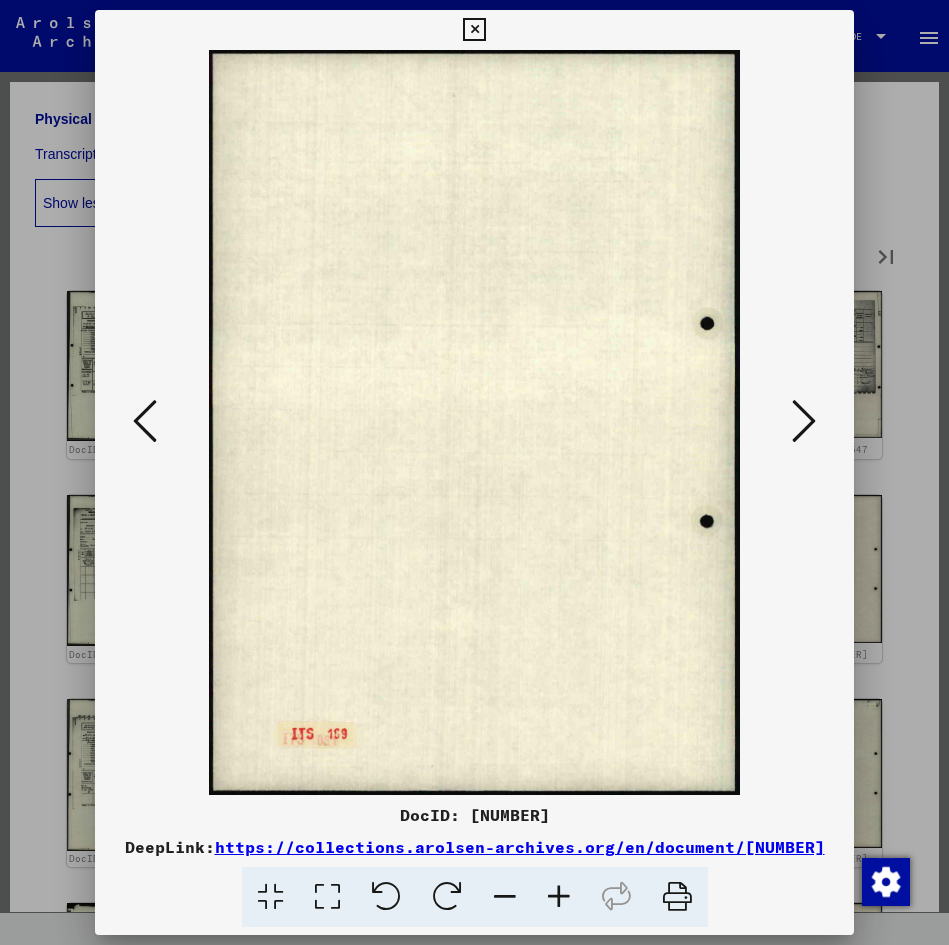 click at bounding box center [804, 421] 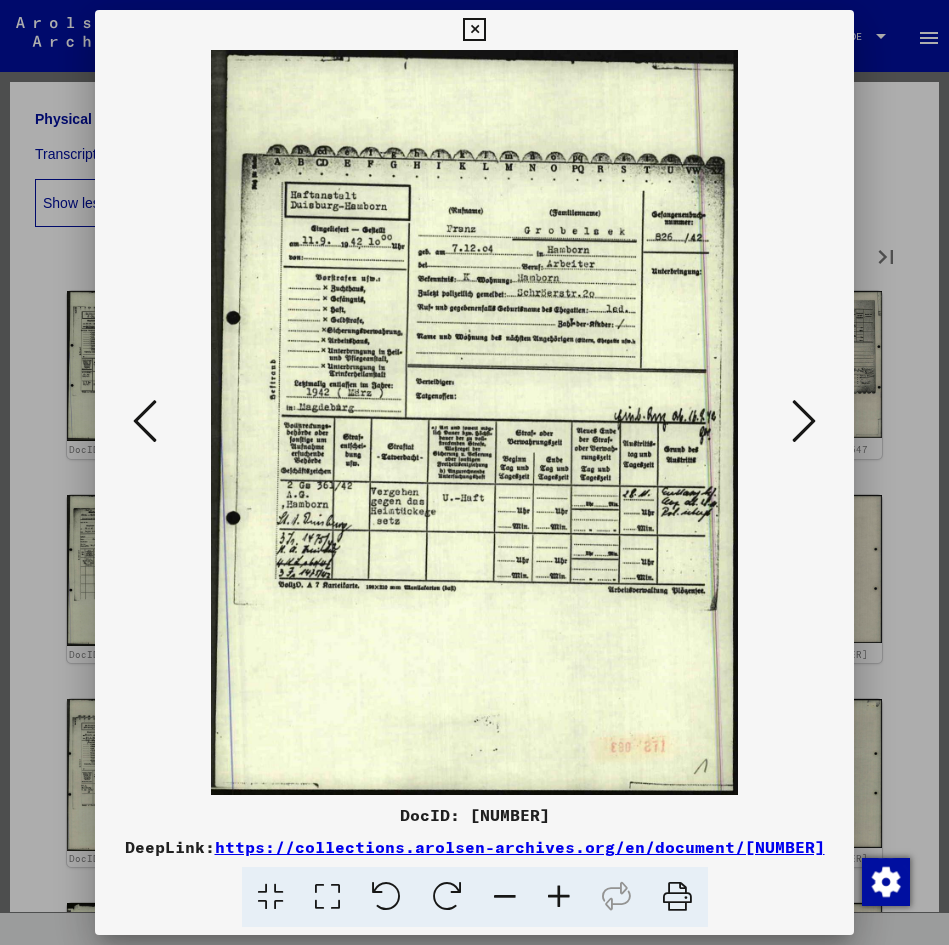 click at bounding box center (804, 421) 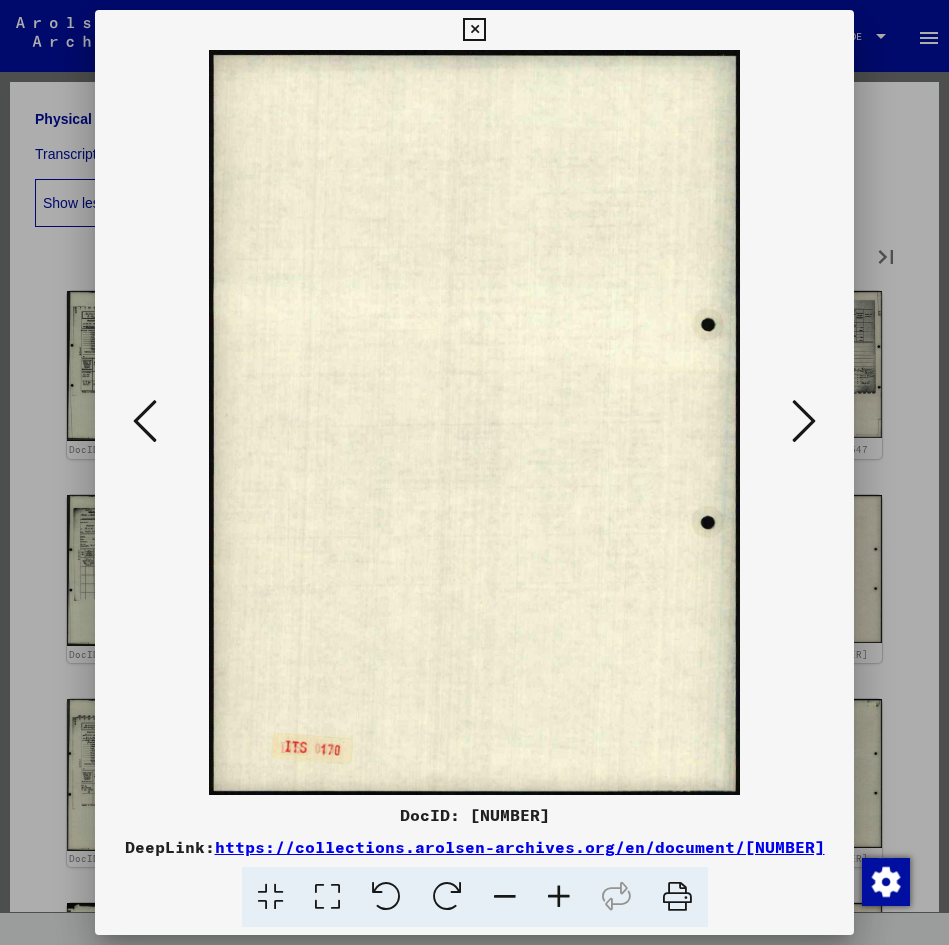 click at bounding box center (804, 421) 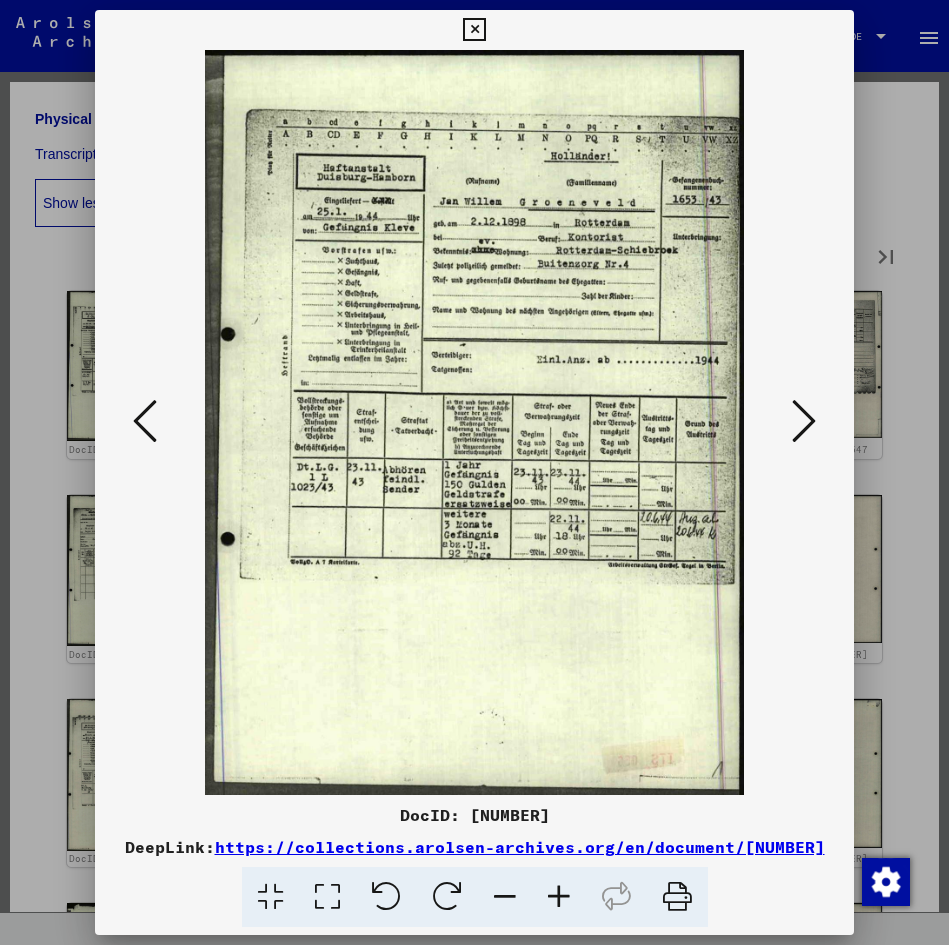 click at bounding box center (804, 421) 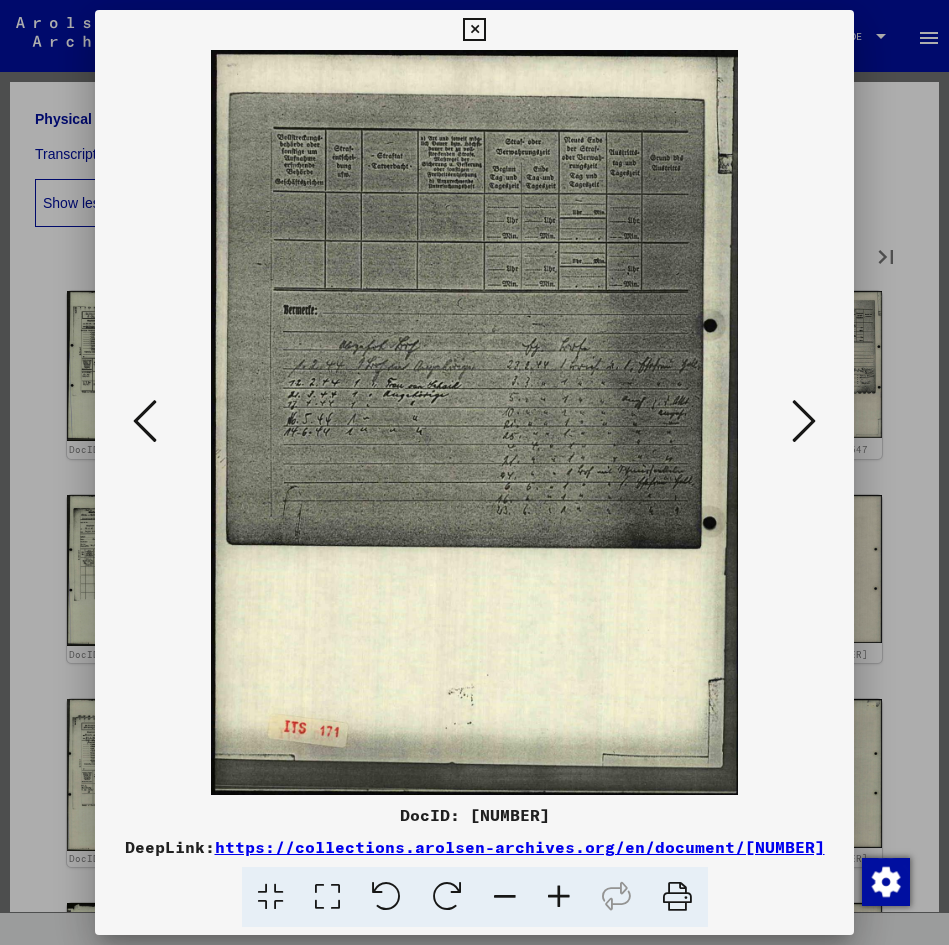 click at bounding box center [804, 421] 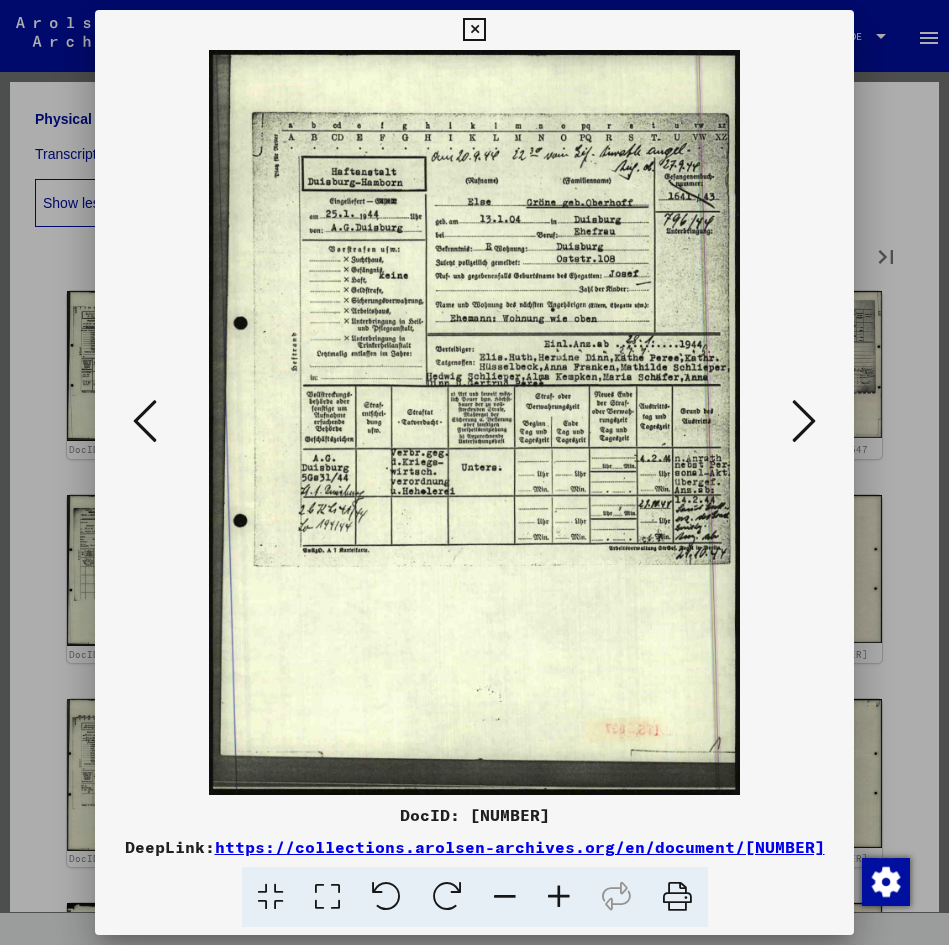 click at bounding box center [804, 421] 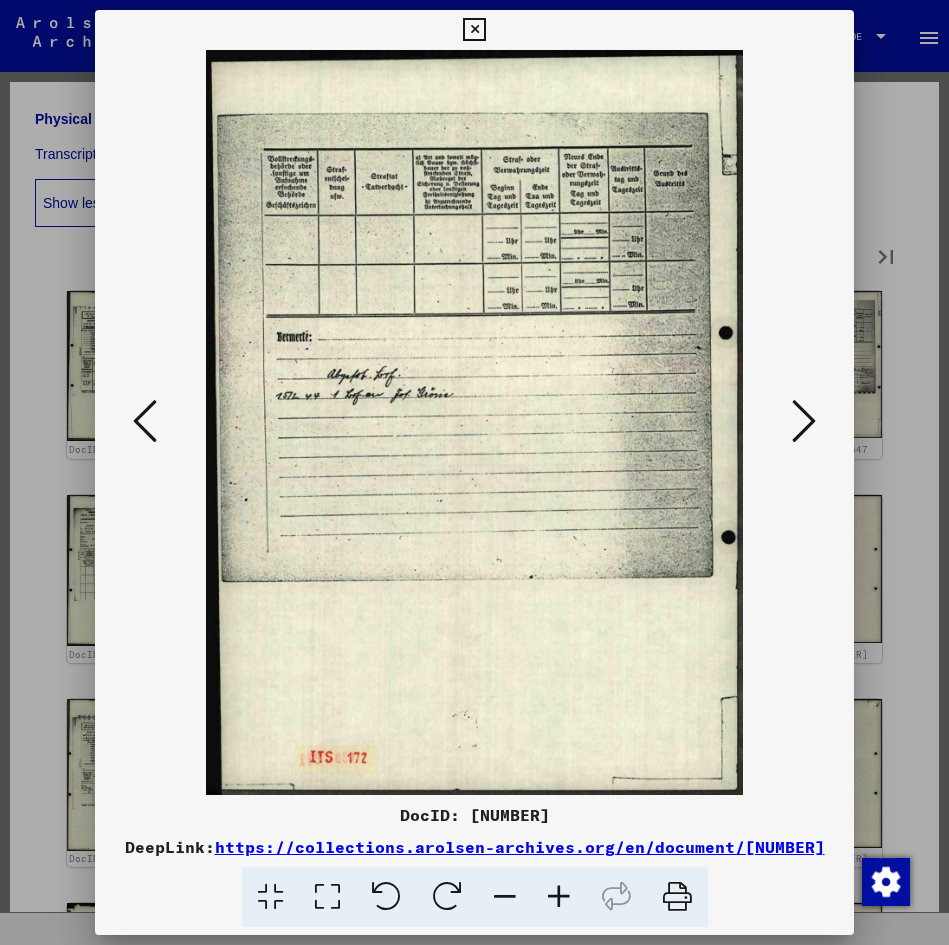click at bounding box center [804, 421] 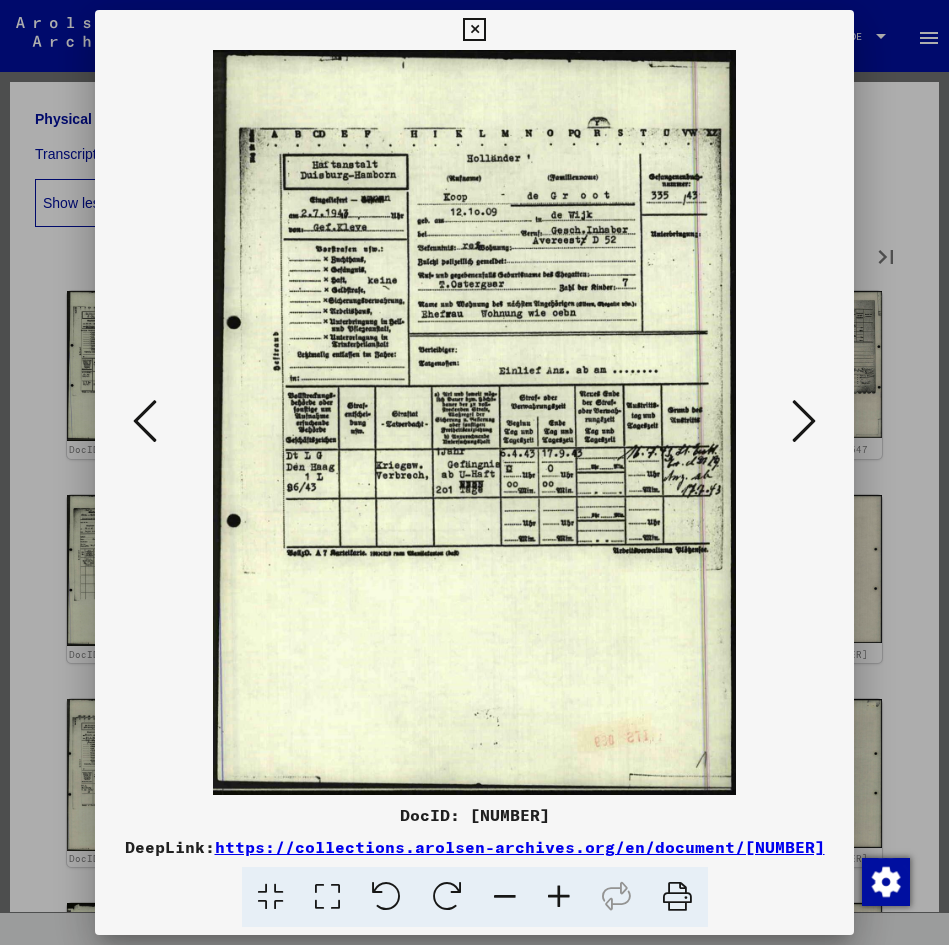 click at bounding box center [804, 421] 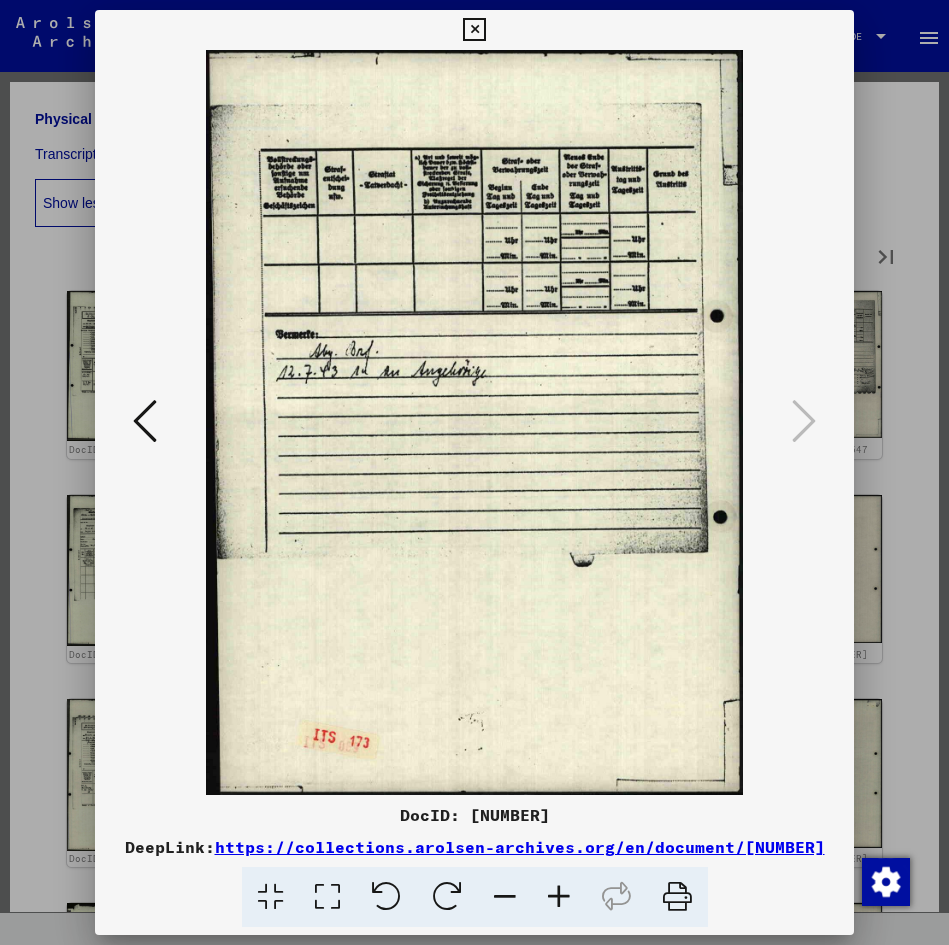 click at bounding box center [474, 30] 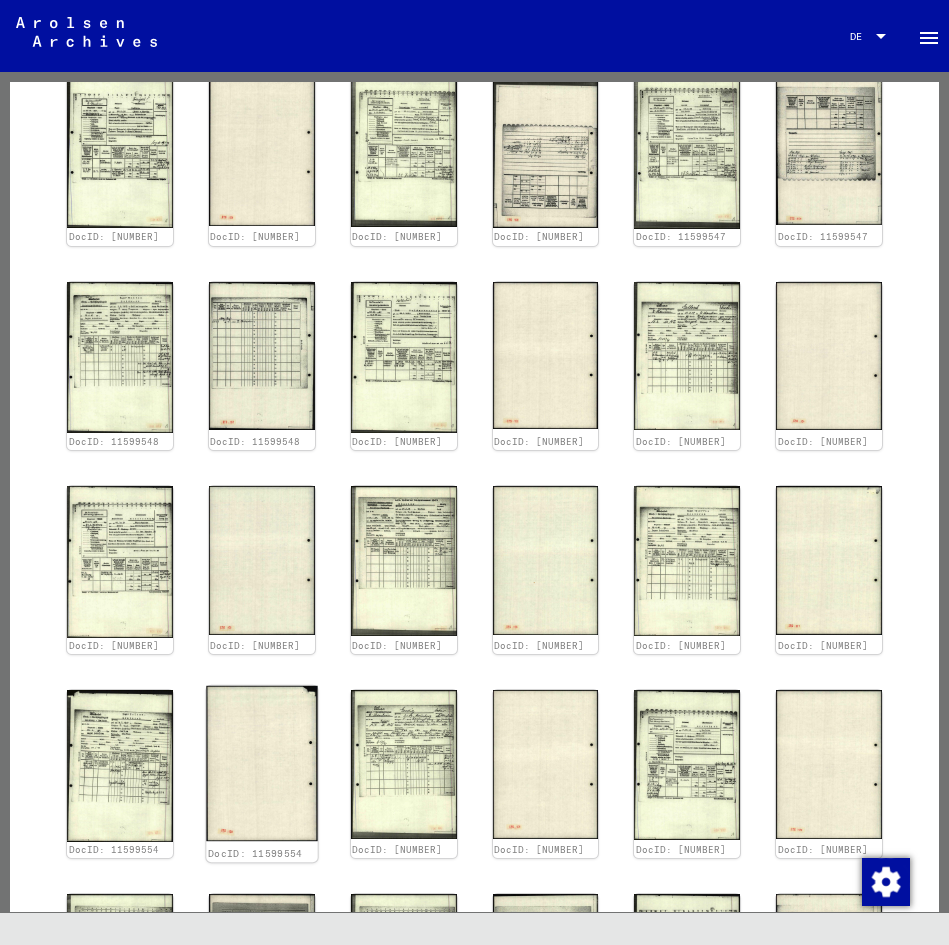 scroll, scrollTop: 1400, scrollLeft: 0, axis: vertical 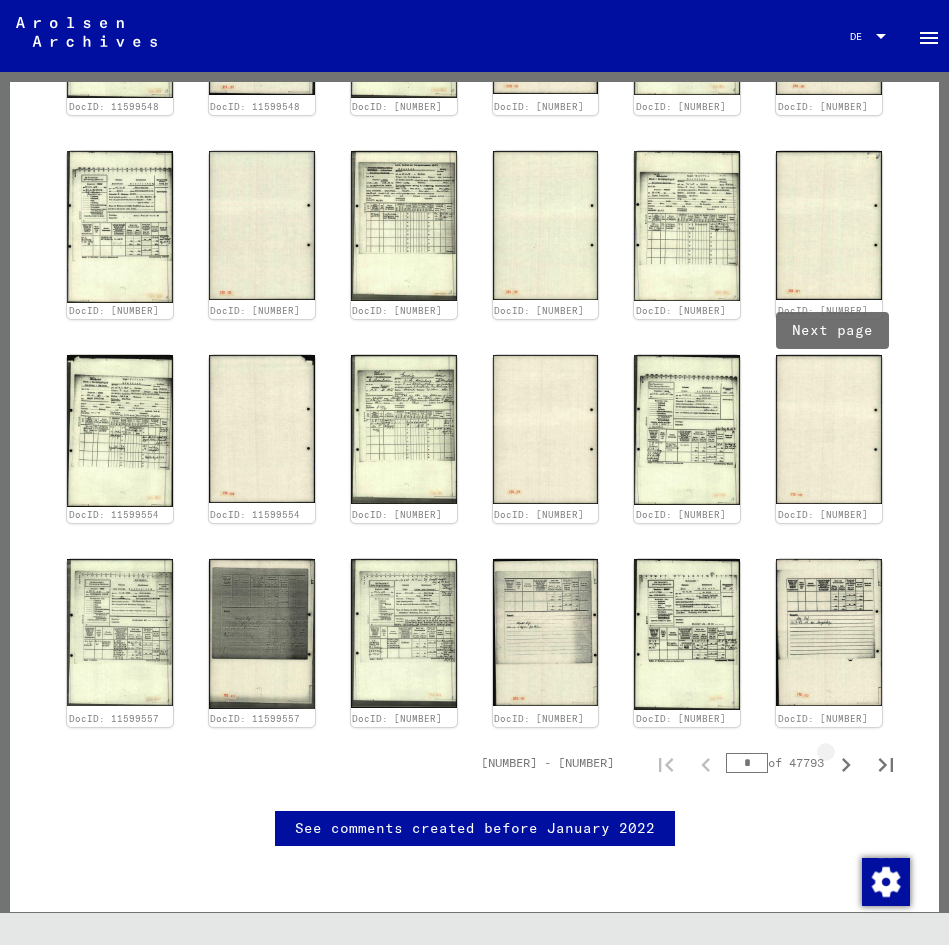 click 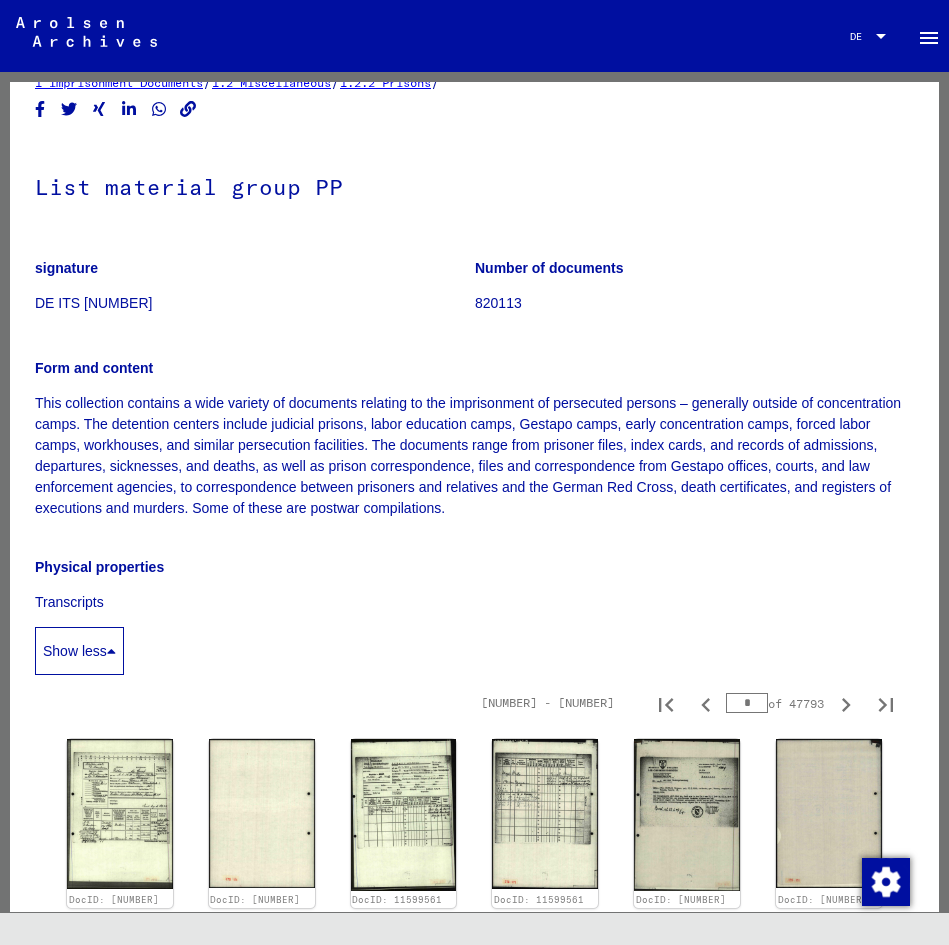 scroll, scrollTop: 0, scrollLeft: 0, axis: both 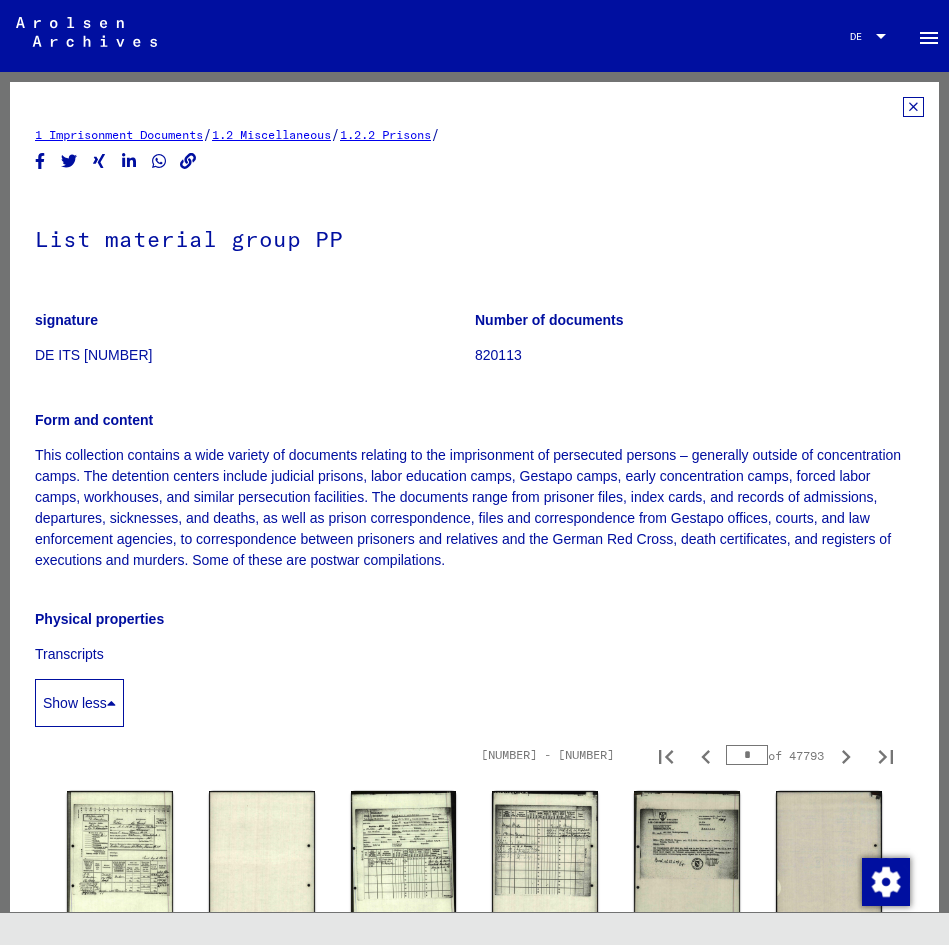 click on "menu" 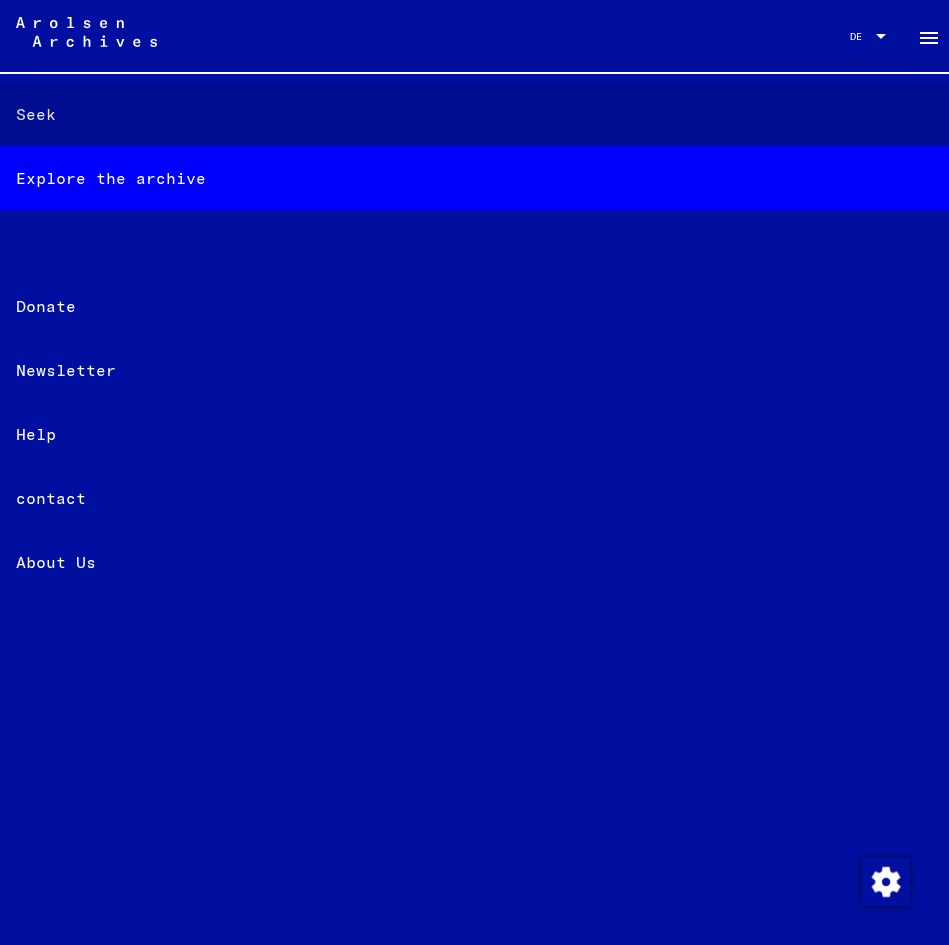 click on "Seek" 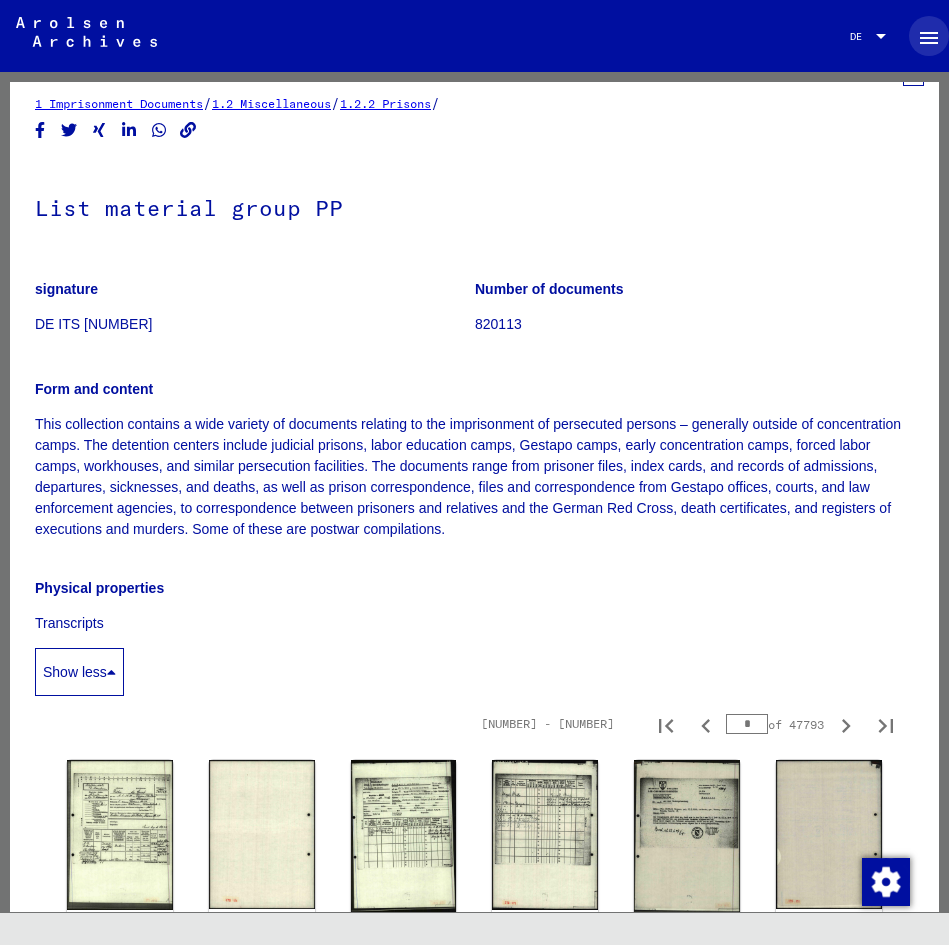 scroll, scrollTop: 0, scrollLeft: 0, axis: both 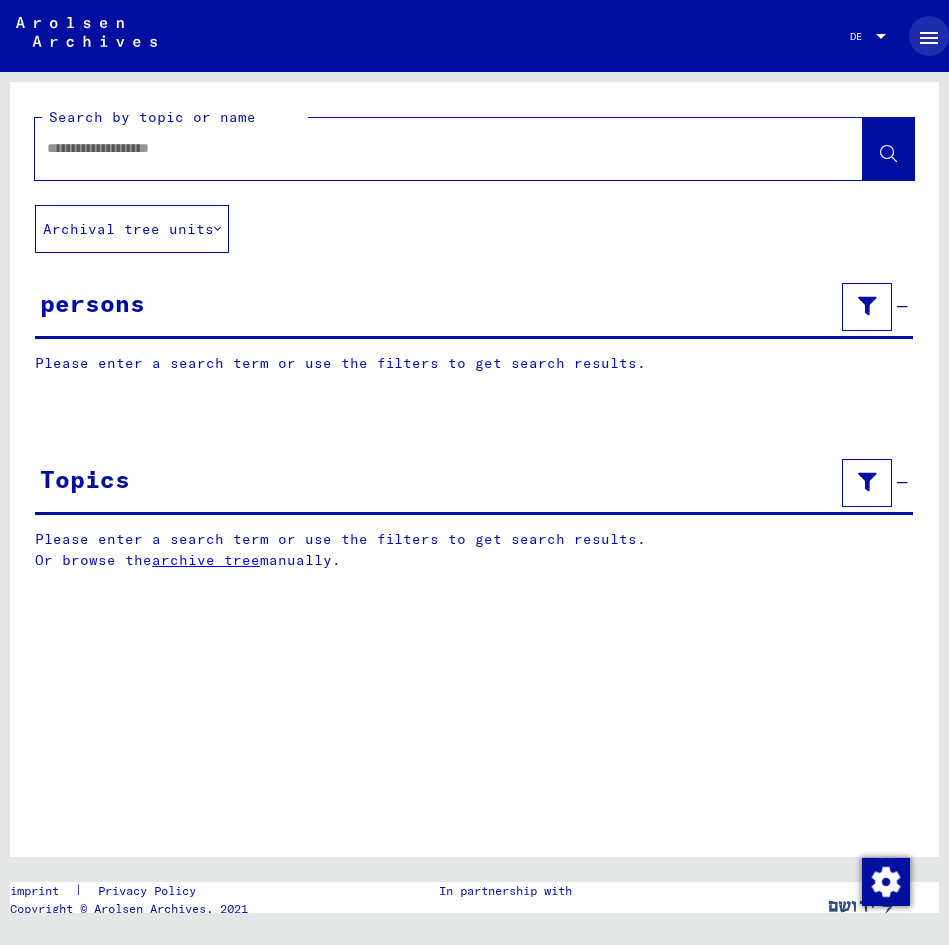 click on "persons" at bounding box center (92, 303) 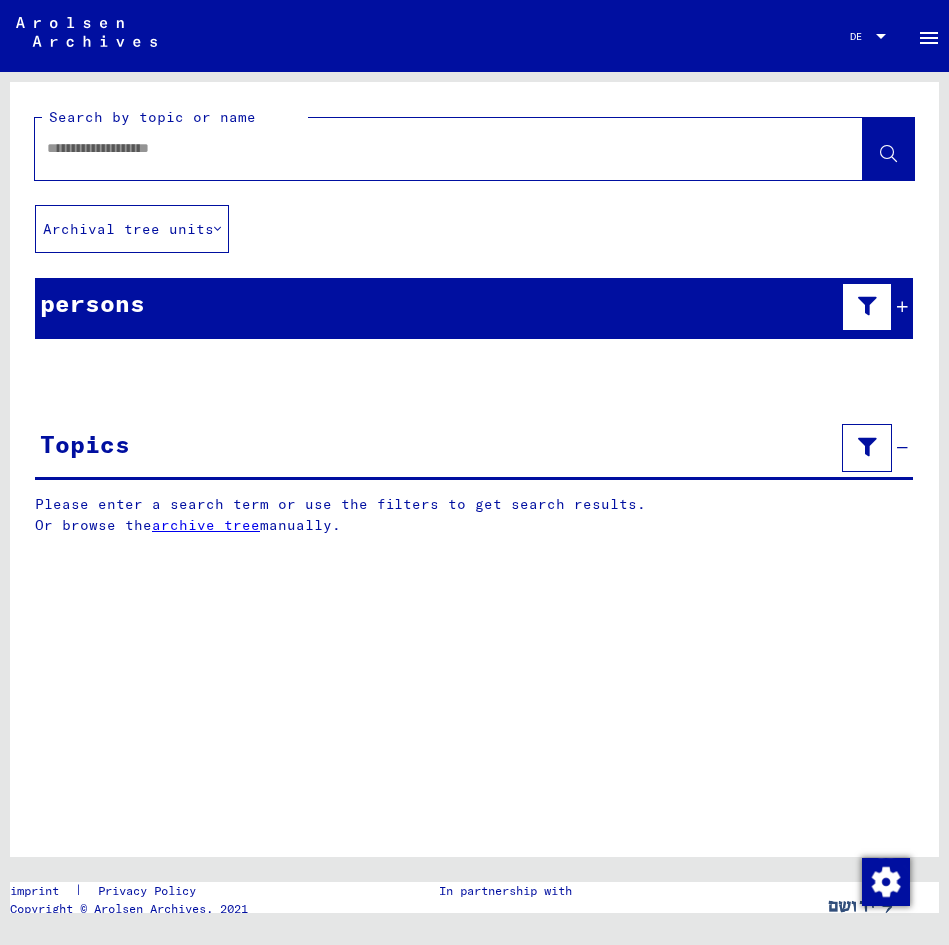 click at bounding box center [902, 307] 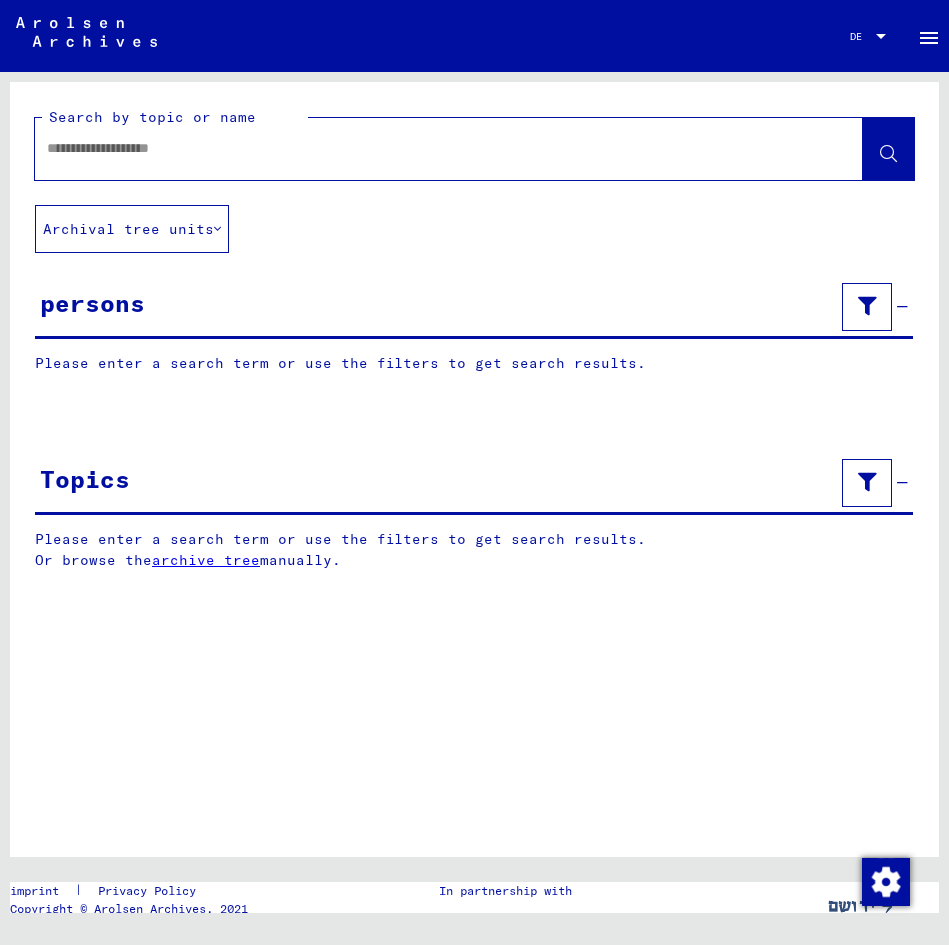 click on "Please enter a search term or use the filters to get search results." at bounding box center (340, 363) 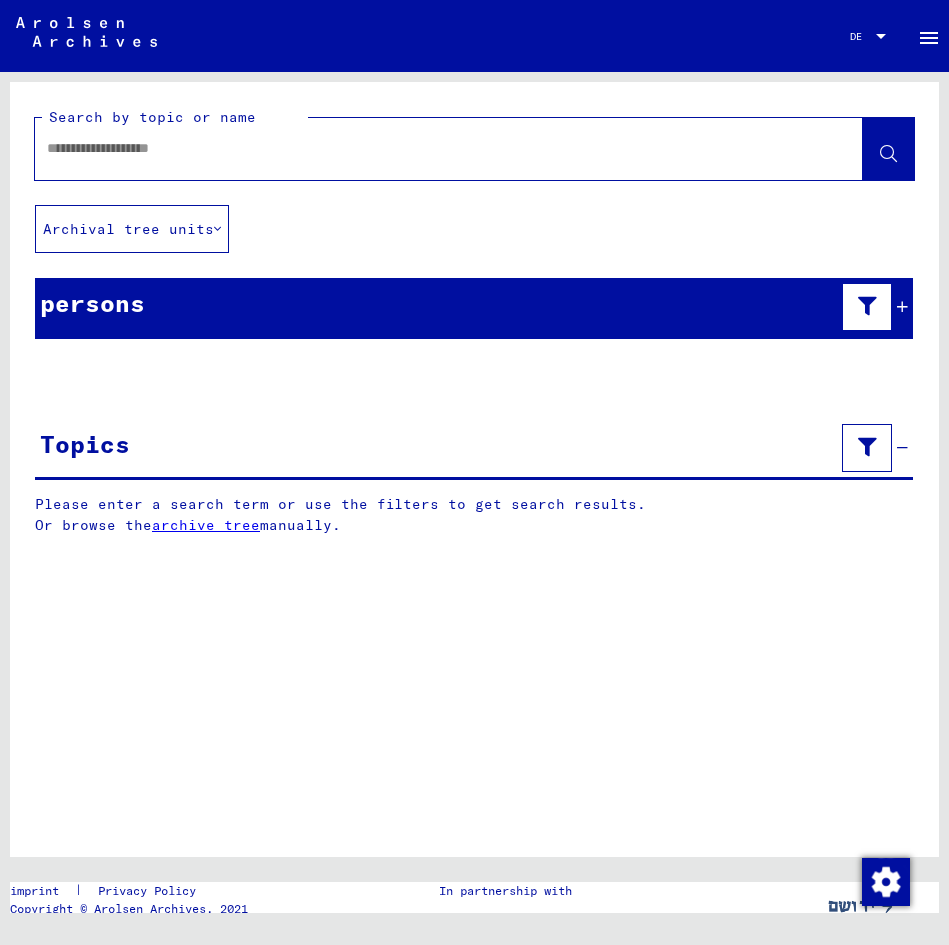 click on "persons" at bounding box center [474, 308] 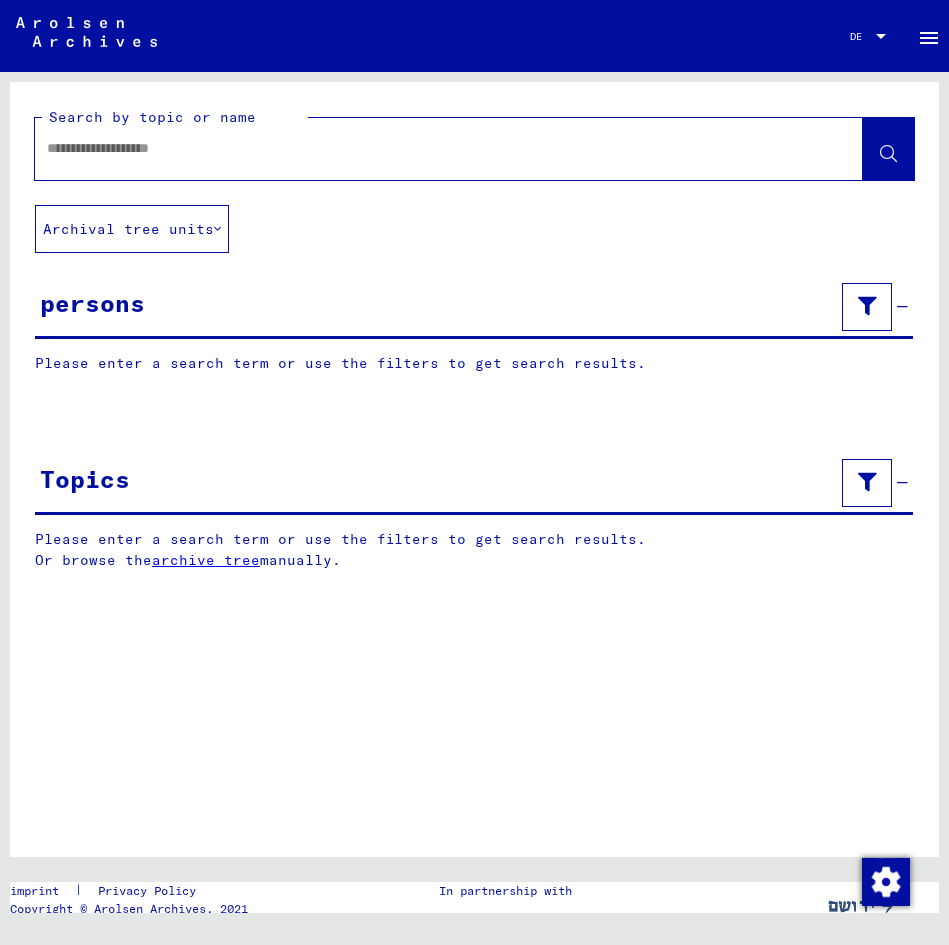 click on "Please enter a search term or use the filters to get search results." at bounding box center (340, 363) 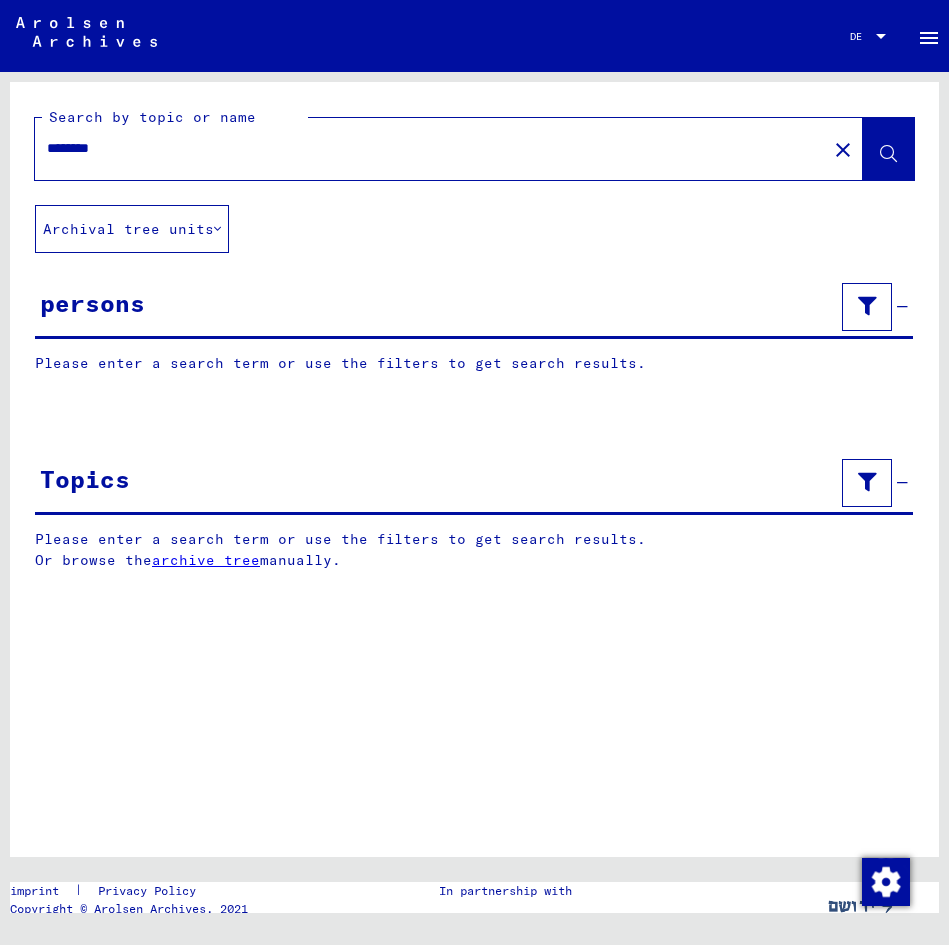 type on "********" 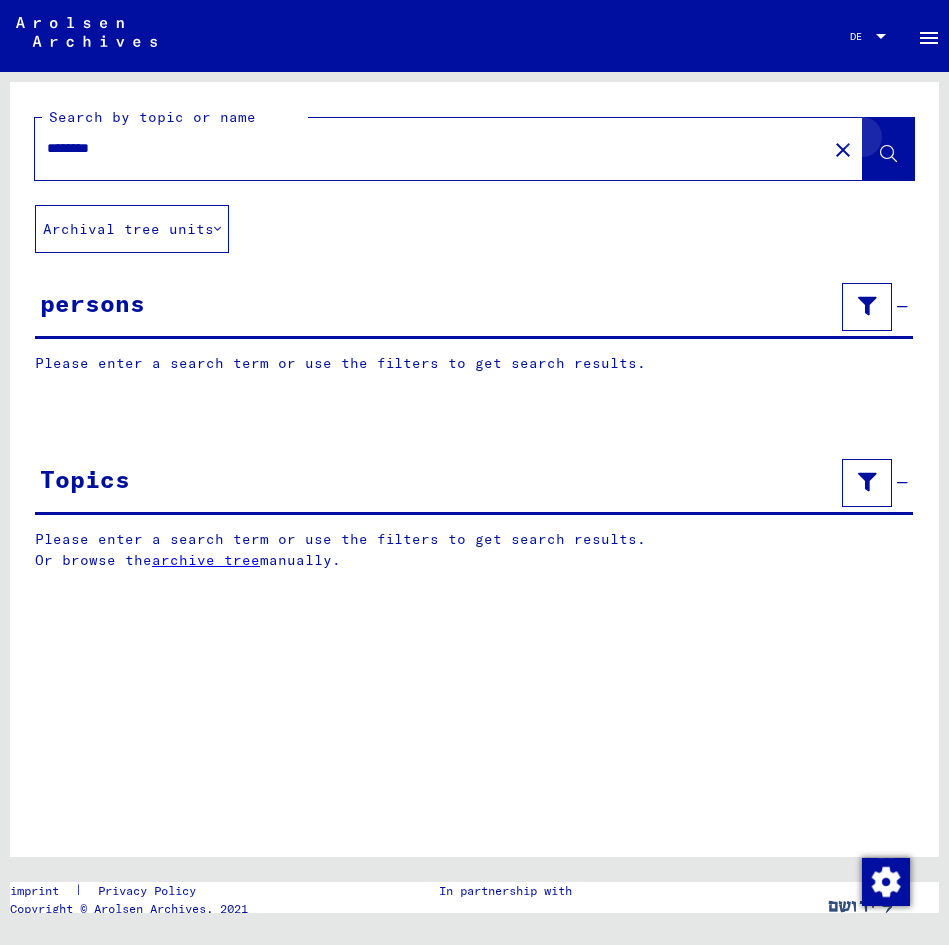 click 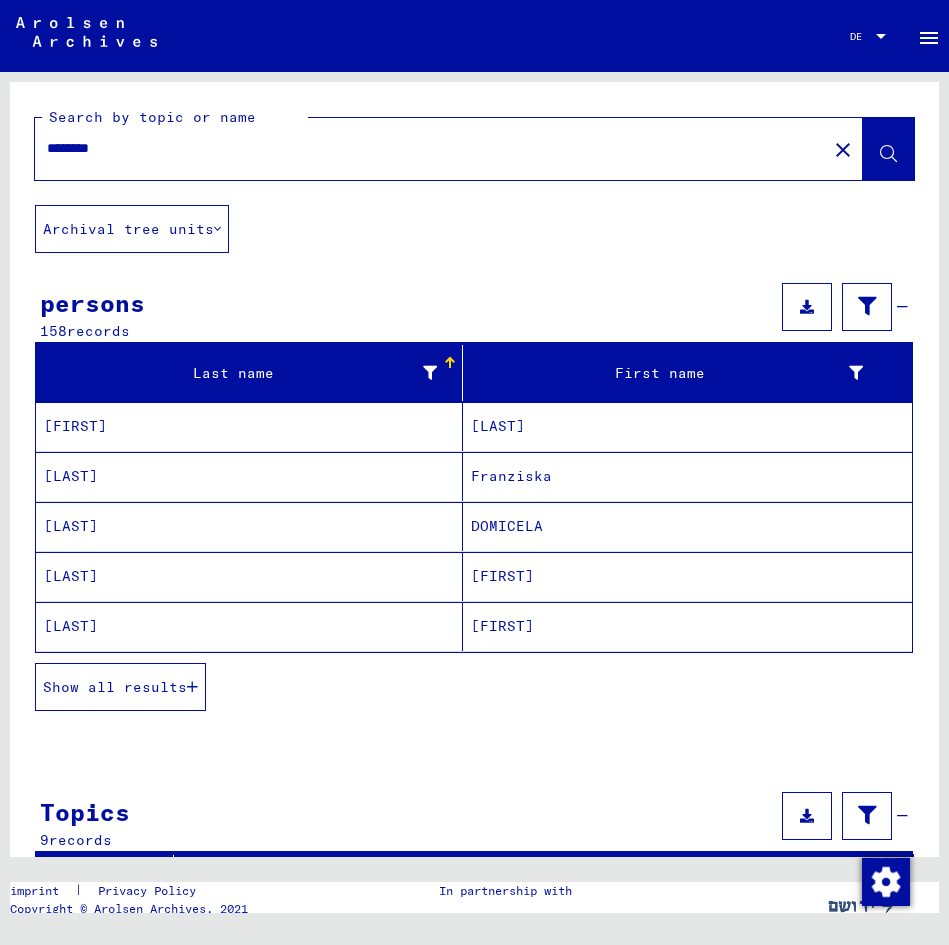 click at bounding box center (192, 687) 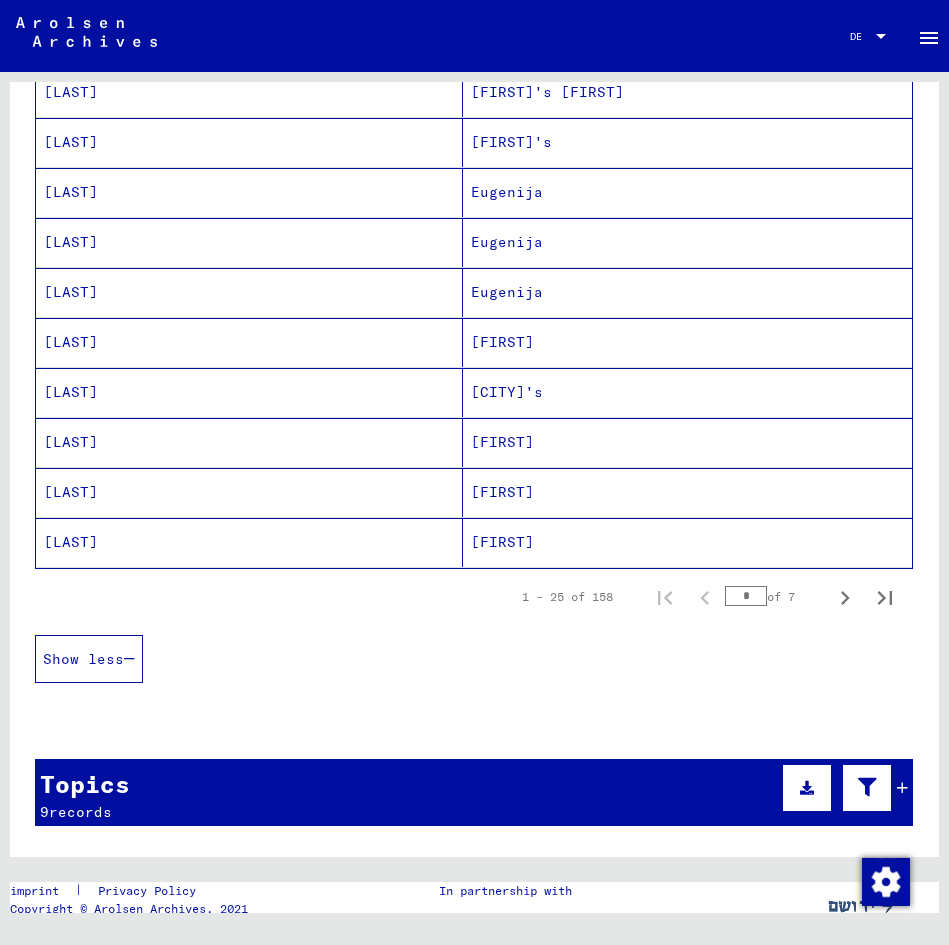 scroll, scrollTop: 1100, scrollLeft: 0, axis: vertical 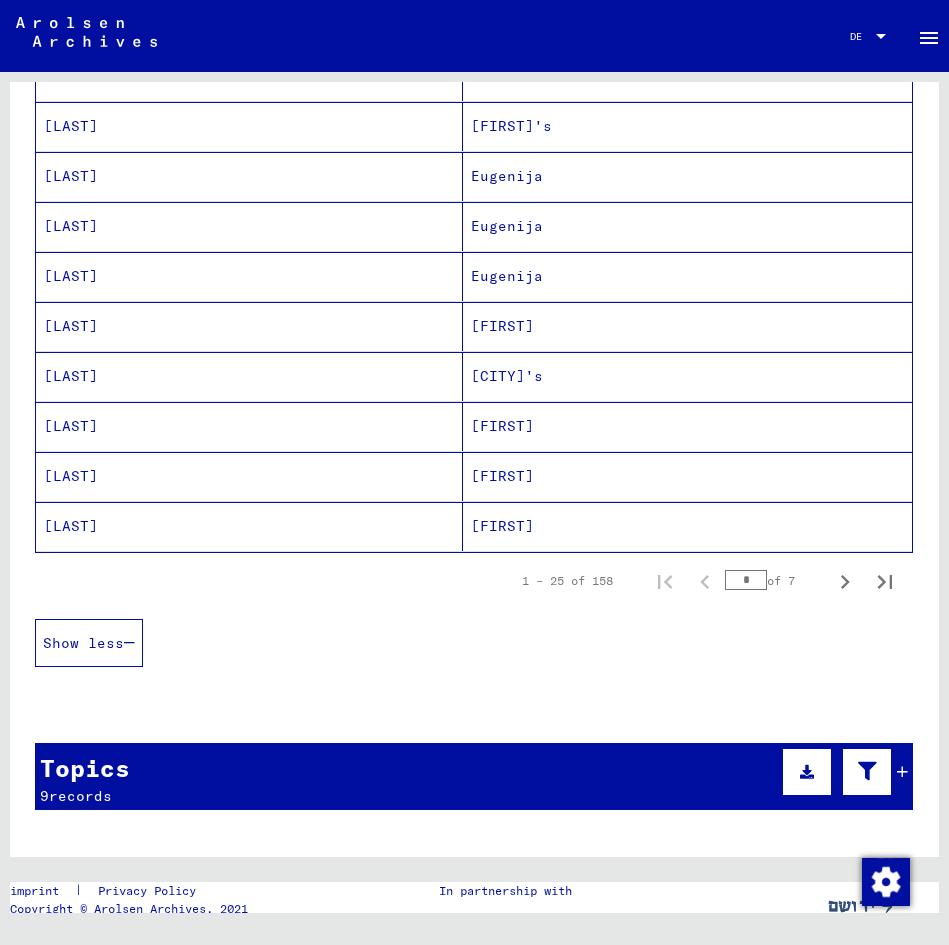 click on "[LAST]" at bounding box center [71, 476] 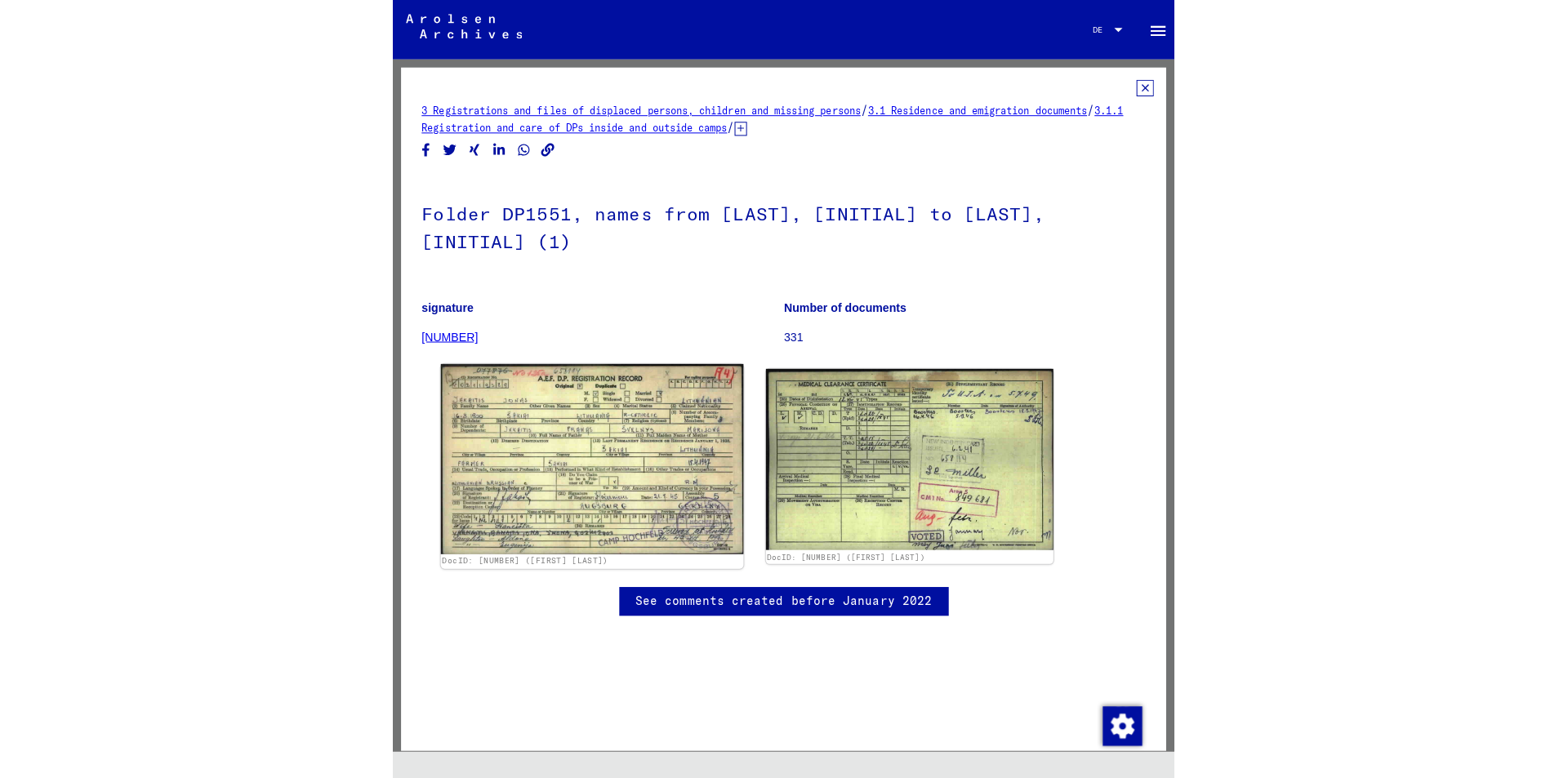 scroll, scrollTop: 0, scrollLeft: 0, axis: both 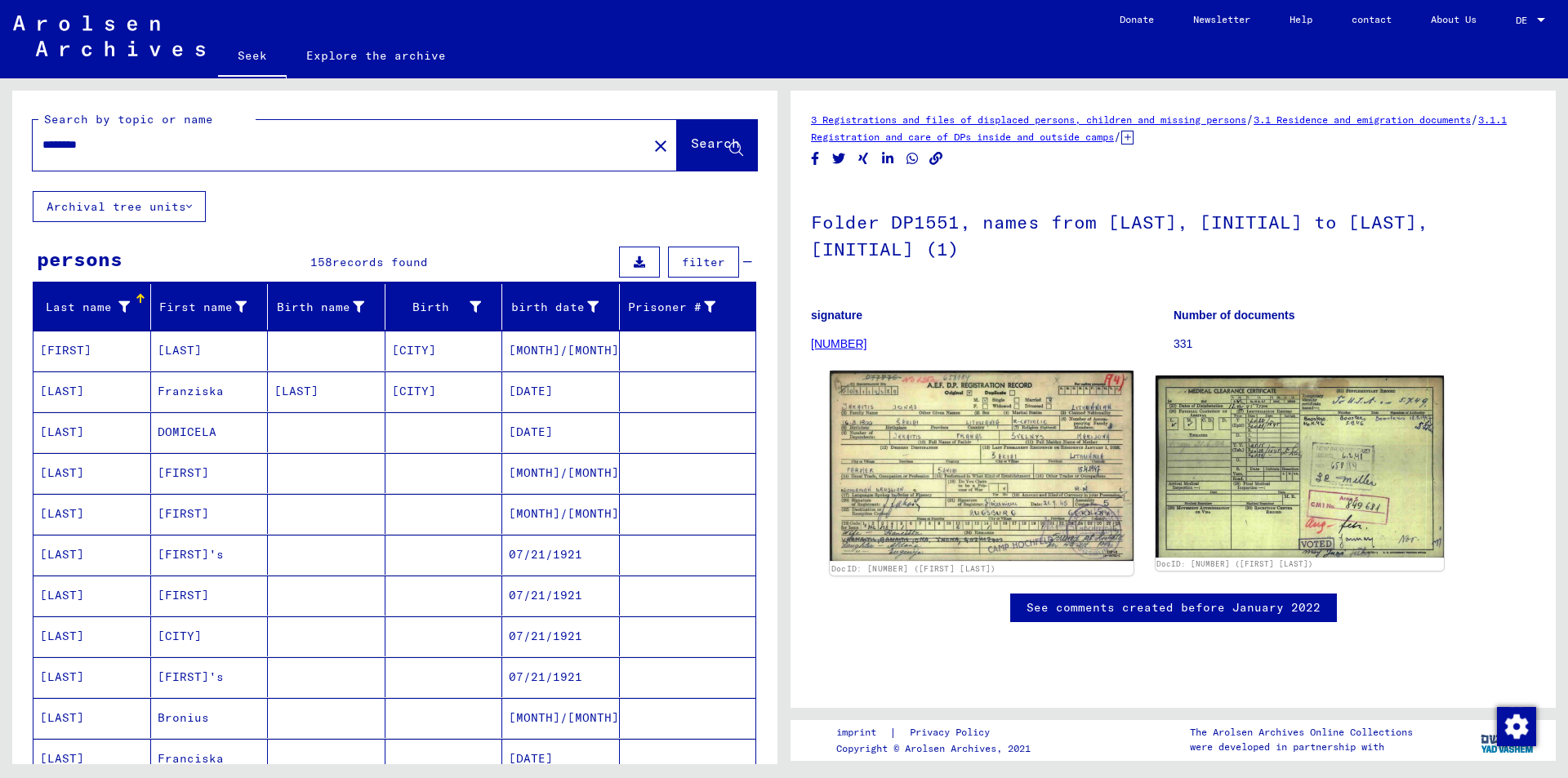 click 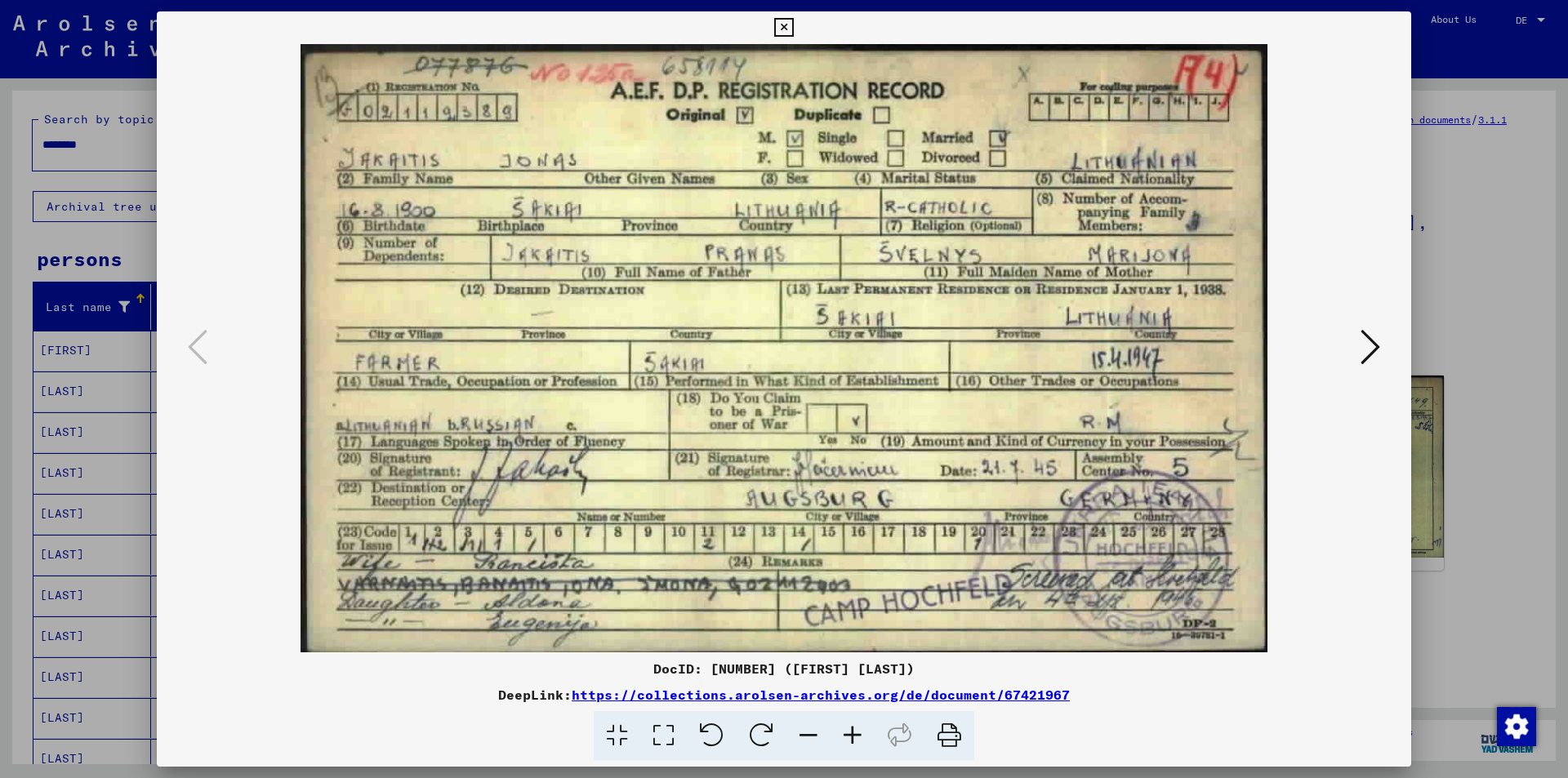 click at bounding box center [1370, 347] 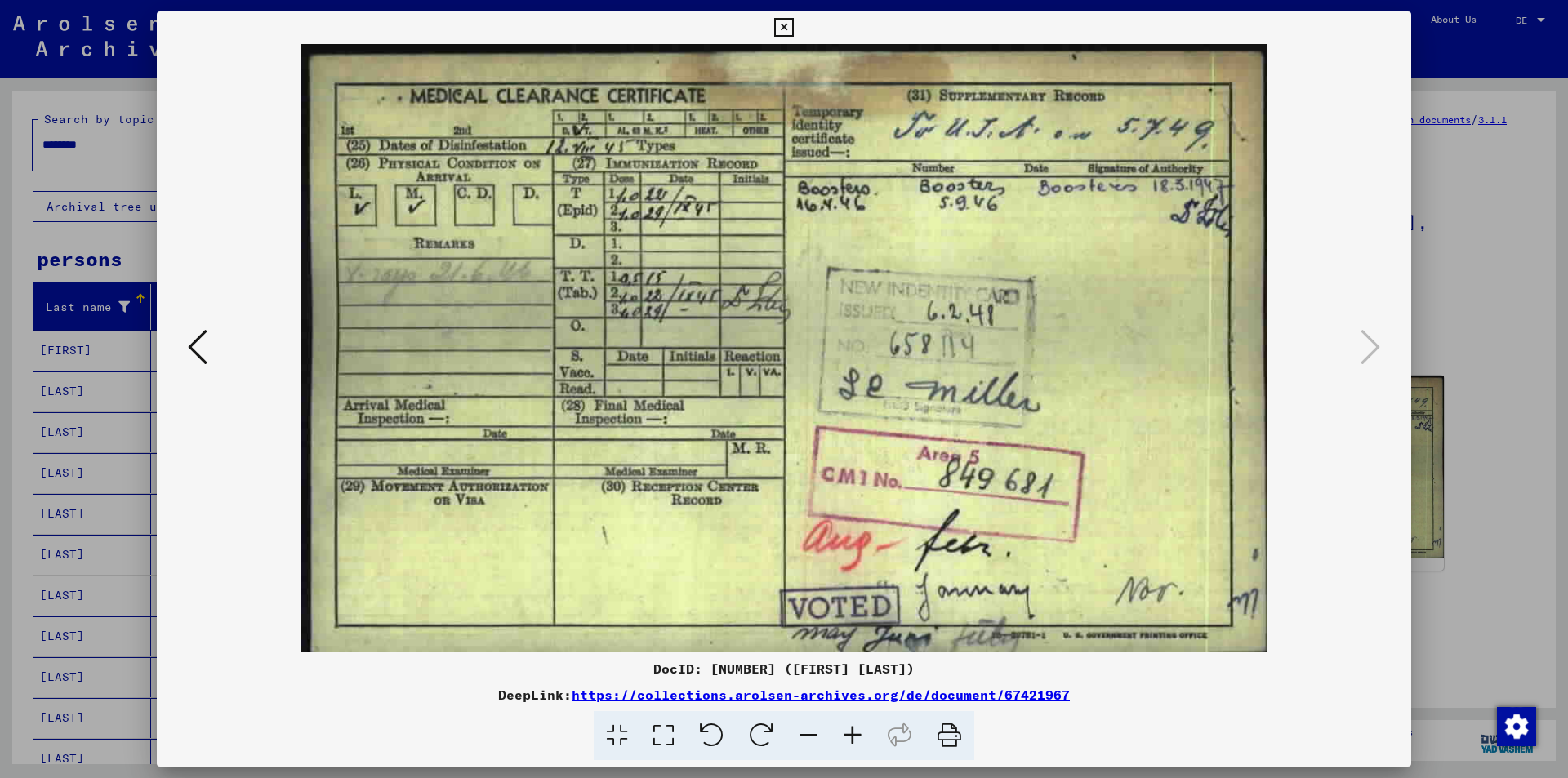 click at bounding box center (783, 28) 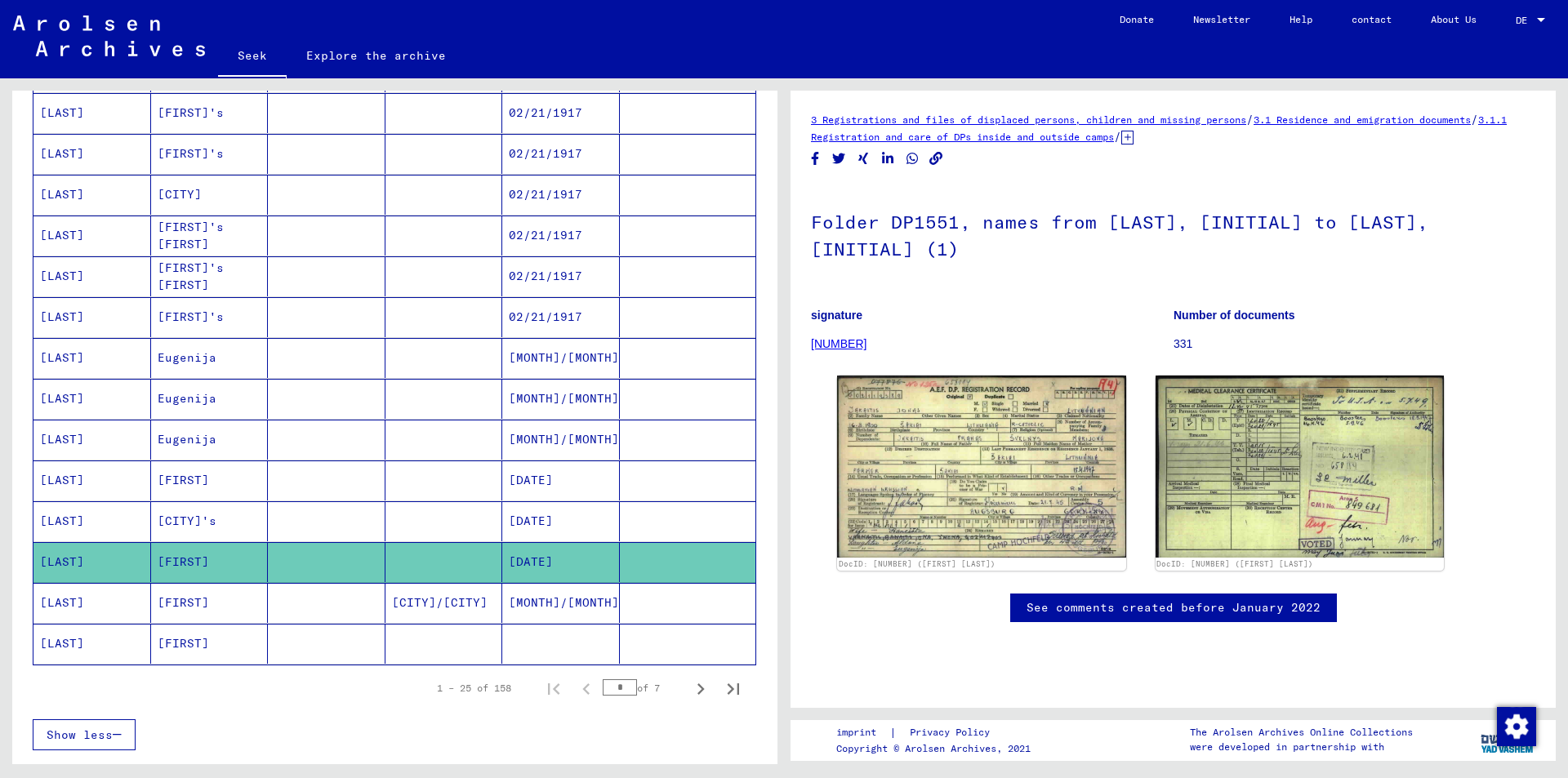 scroll, scrollTop: 735, scrollLeft: 0, axis: vertical 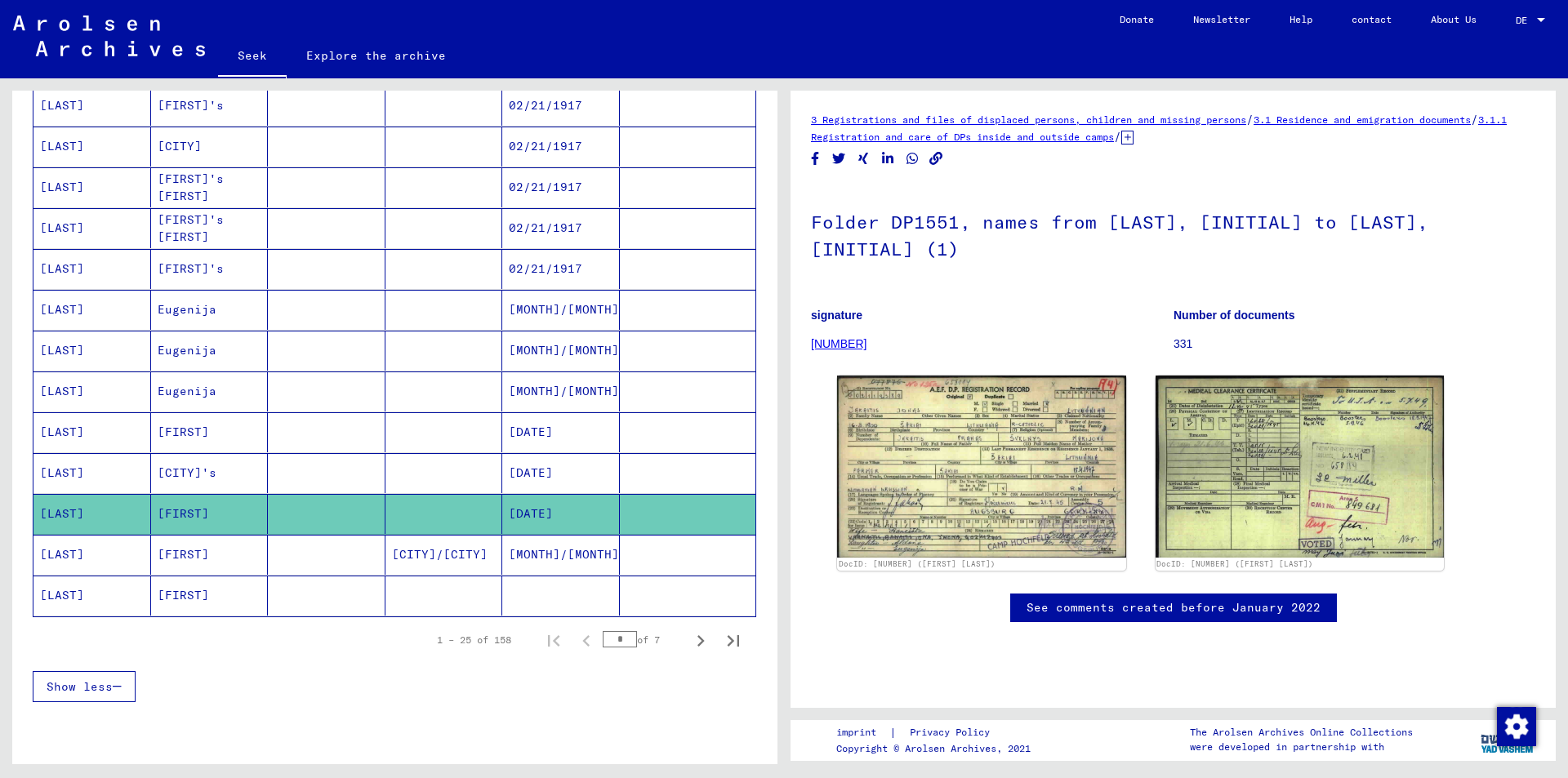 click 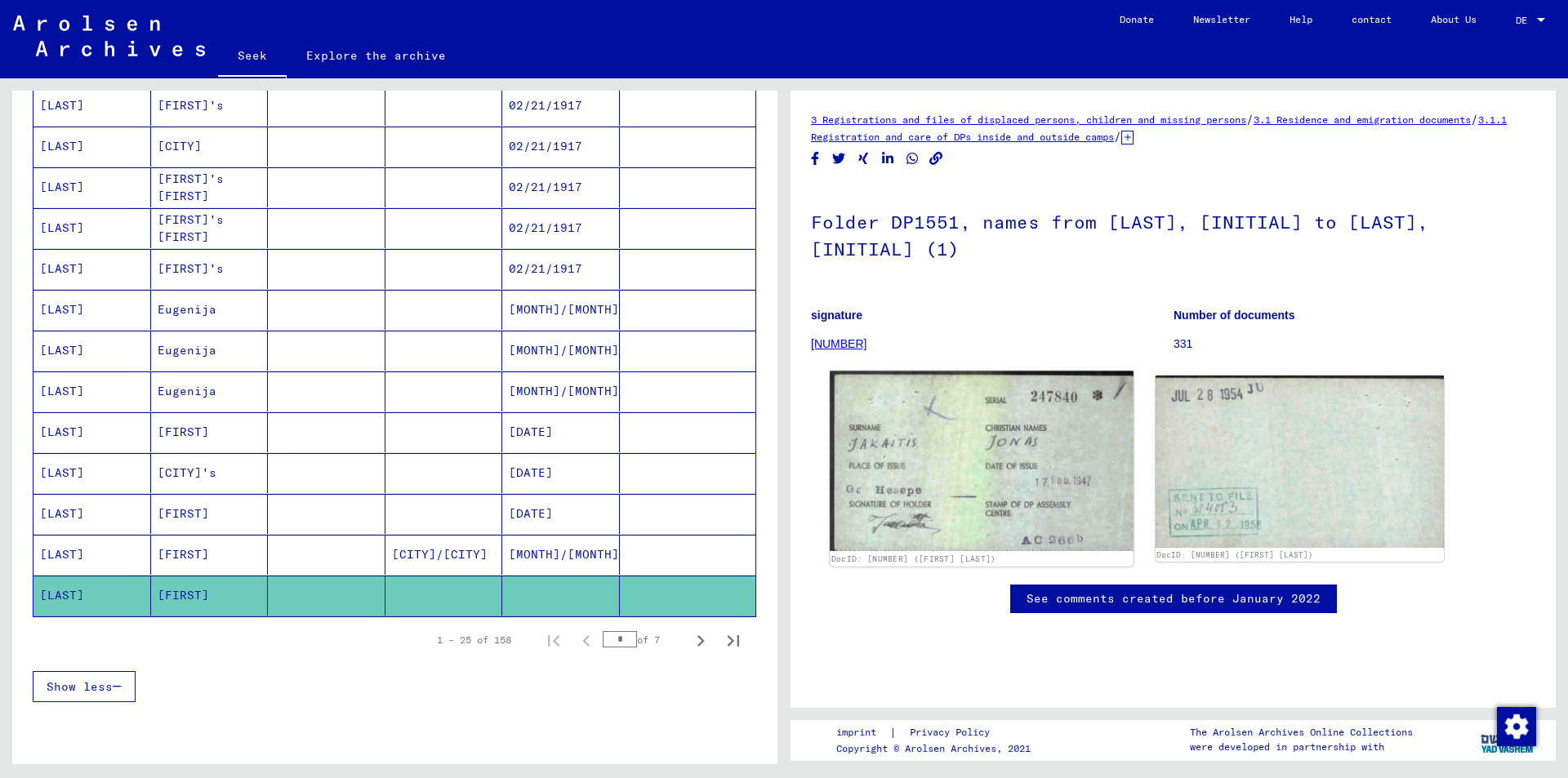 scroll, scrollTop: 0, scrollLeft: 0, axis: both 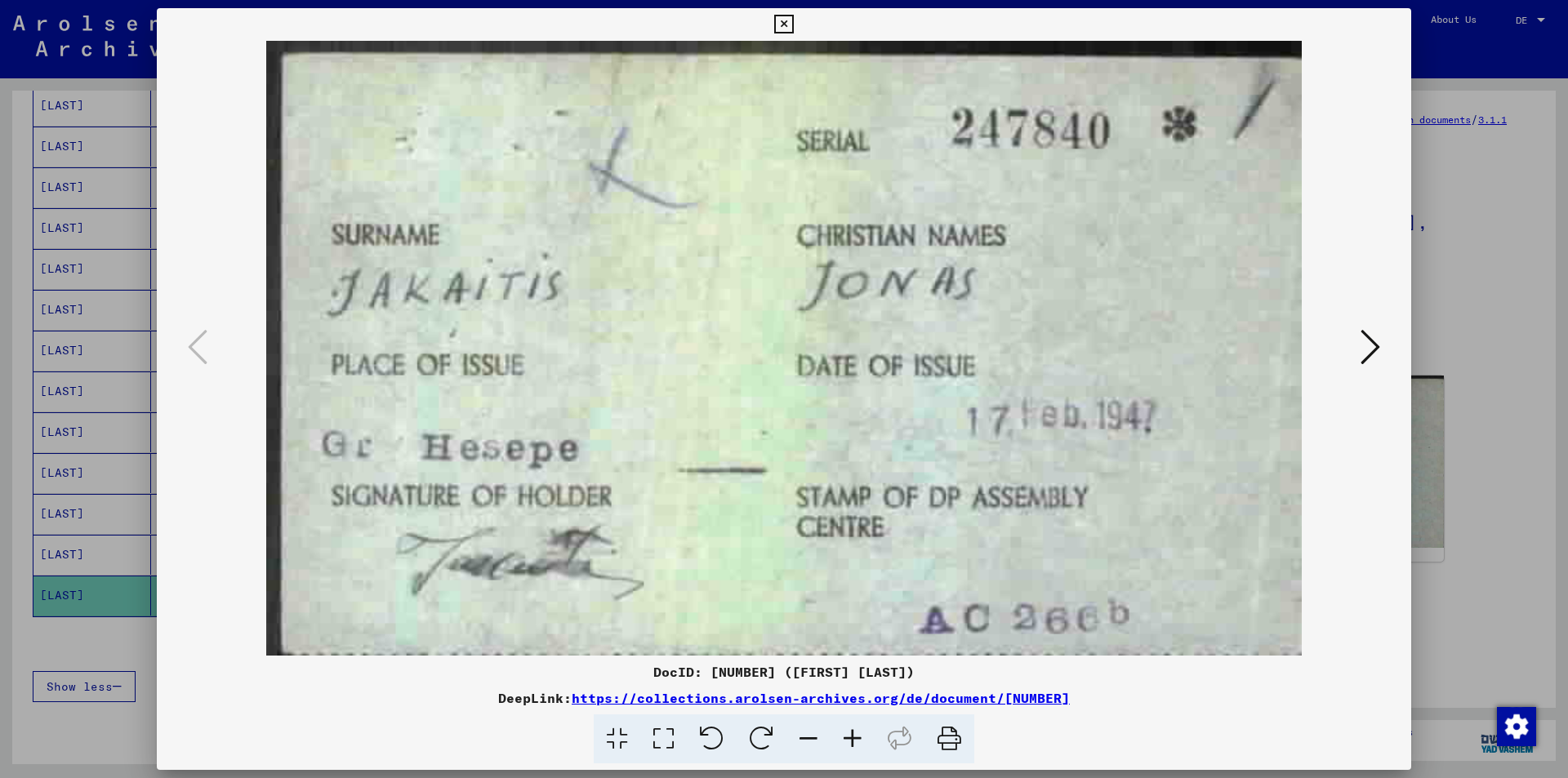 drag, startPoint x: 742, startPoint y: 433, endPoint x: 751, endPoint y: 338, distance: 95.42536 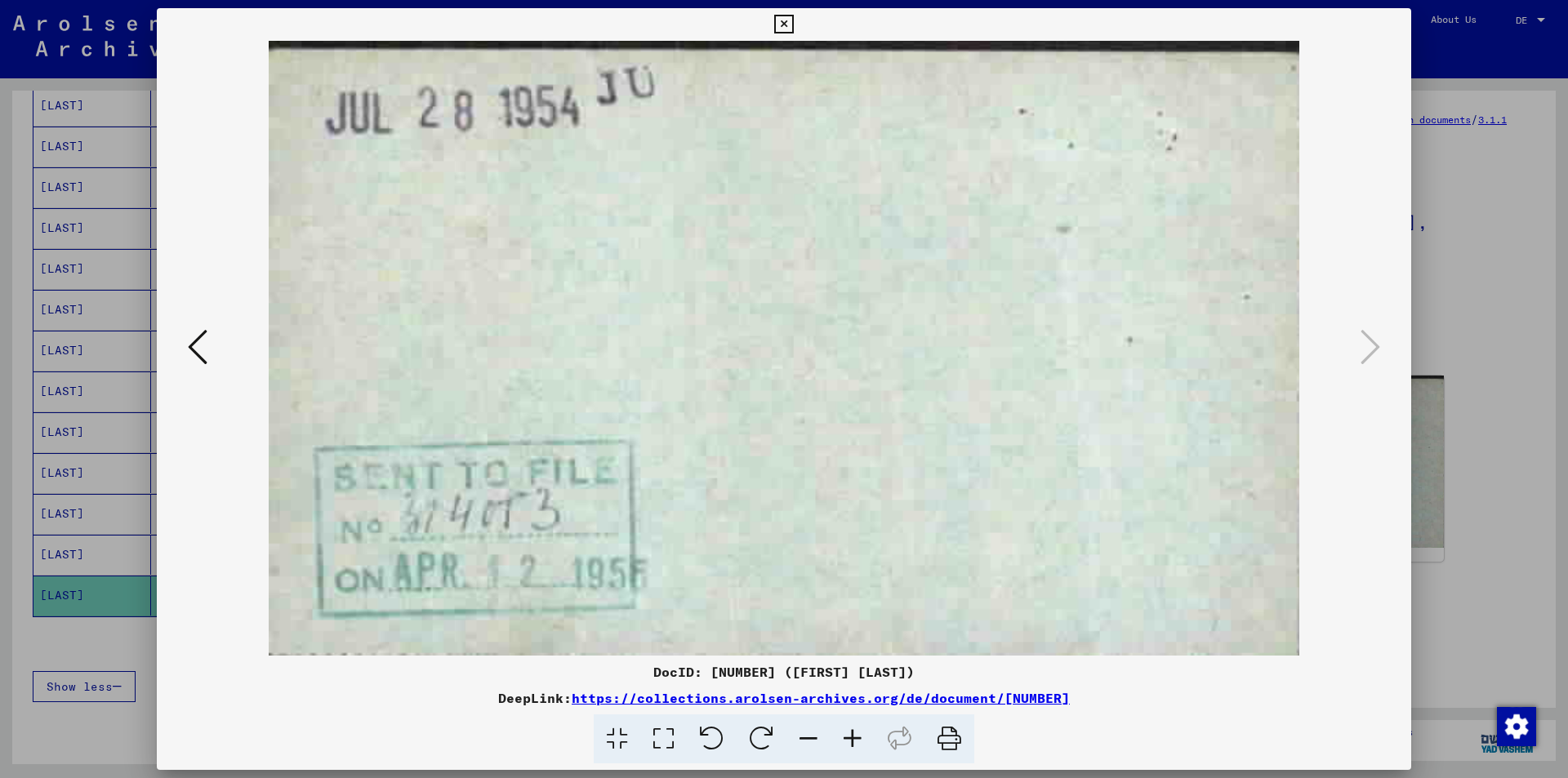 click at bounding box center [198, 347] 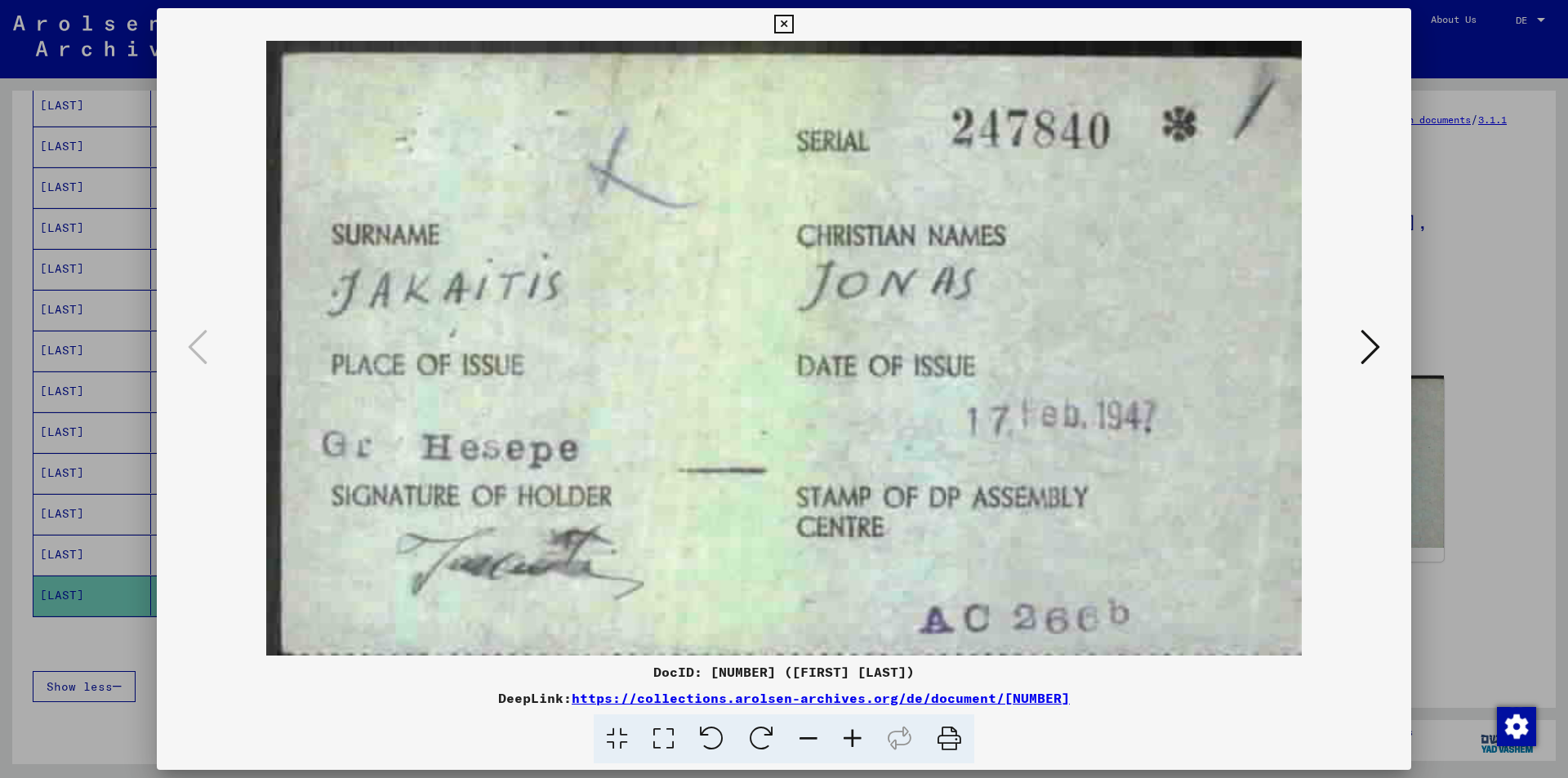 click at bounding box center [783, 24] 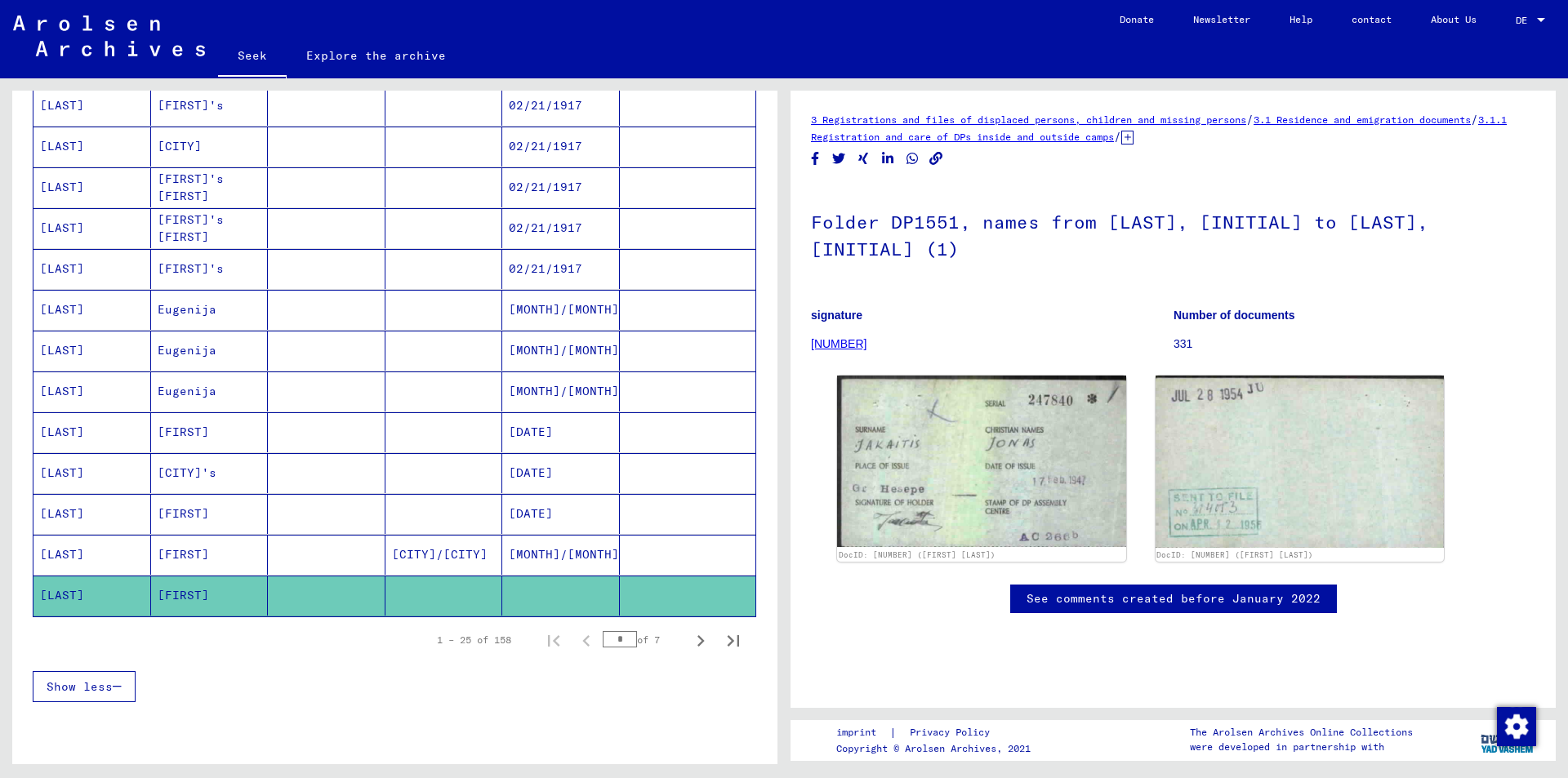 click at bounding box center (327, 595) 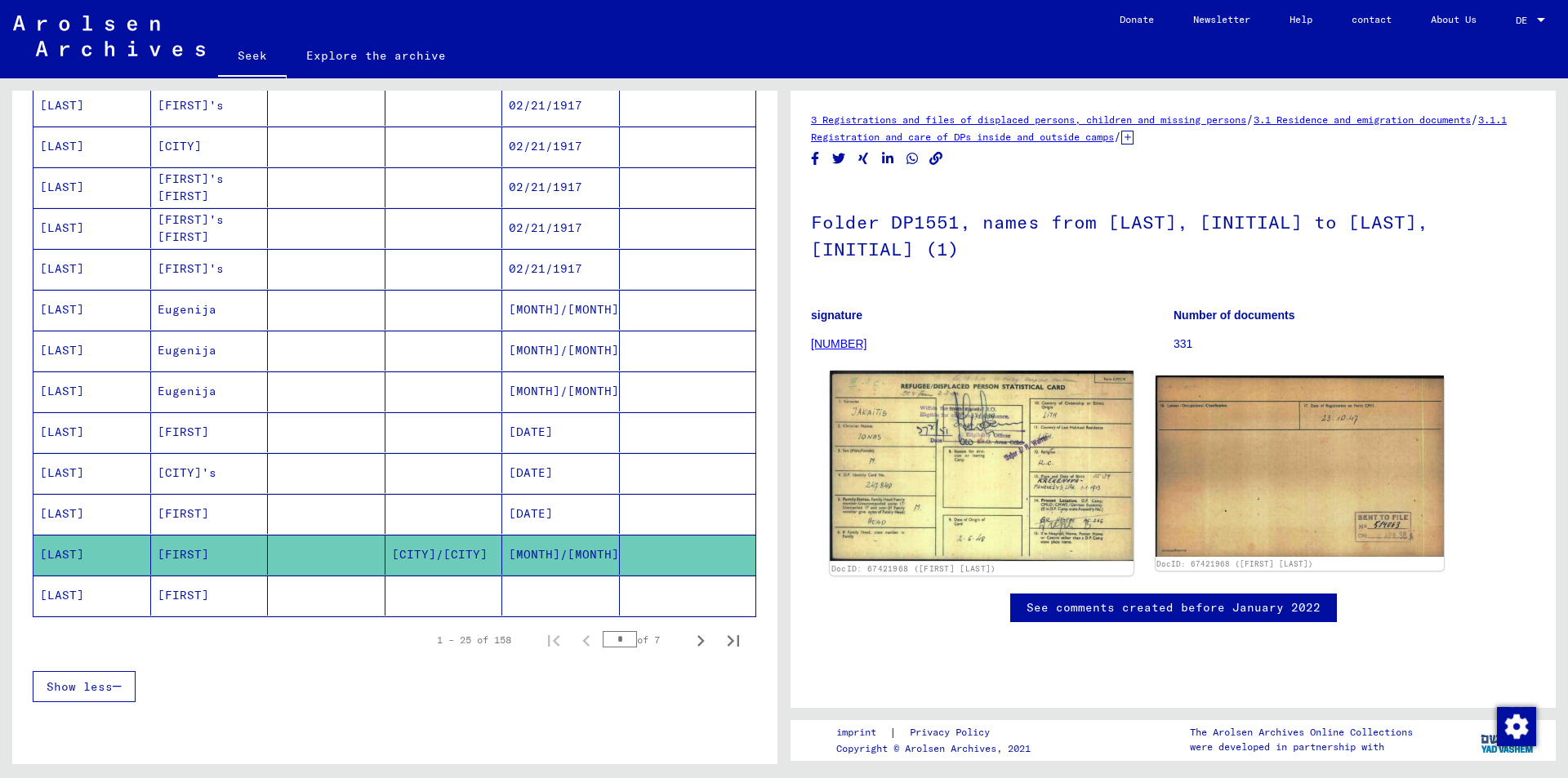 scroll, scrollTop: 0, scrollLeft: 0, axis: both 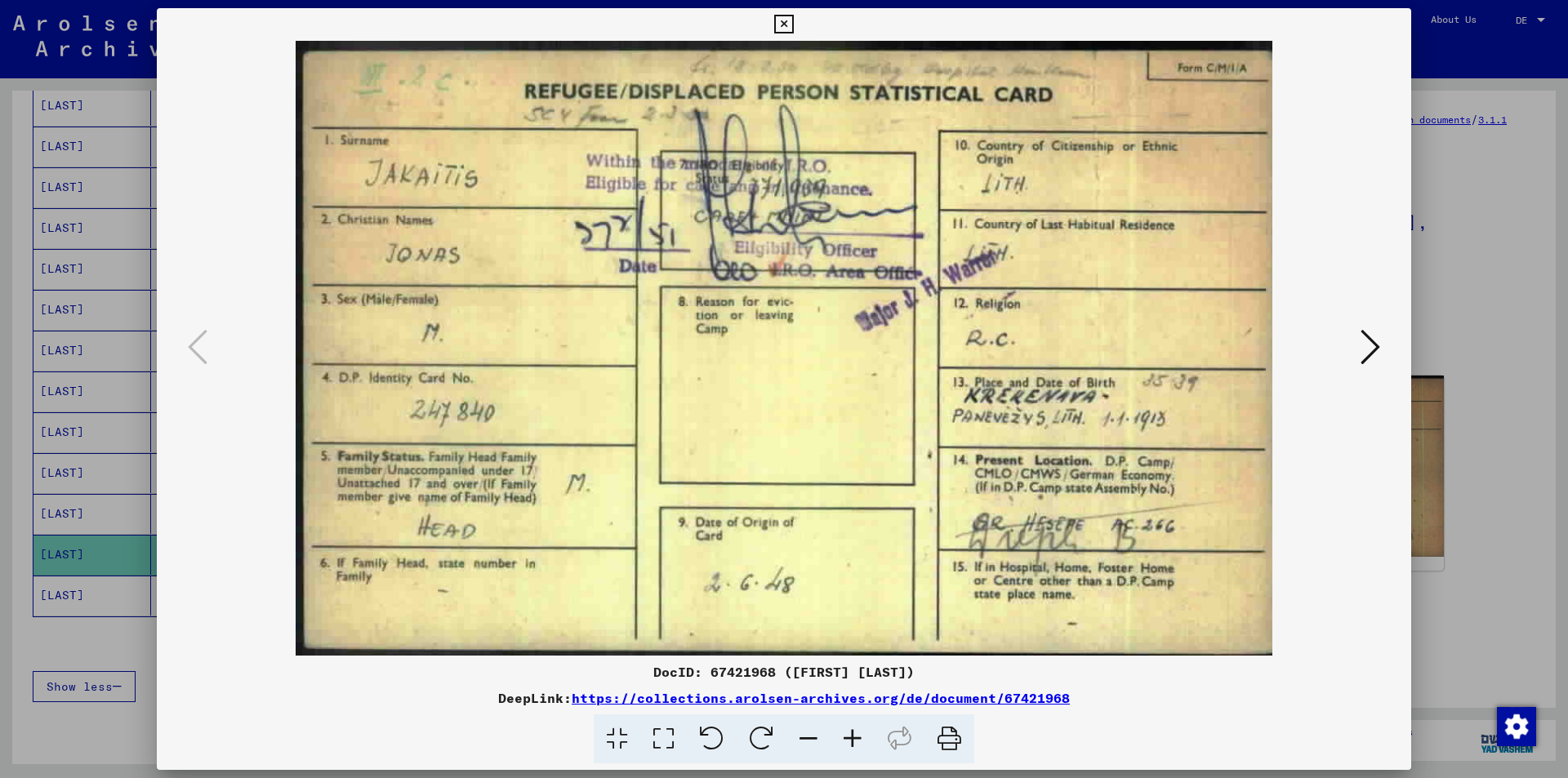 click at bounding box center [1370, 347] 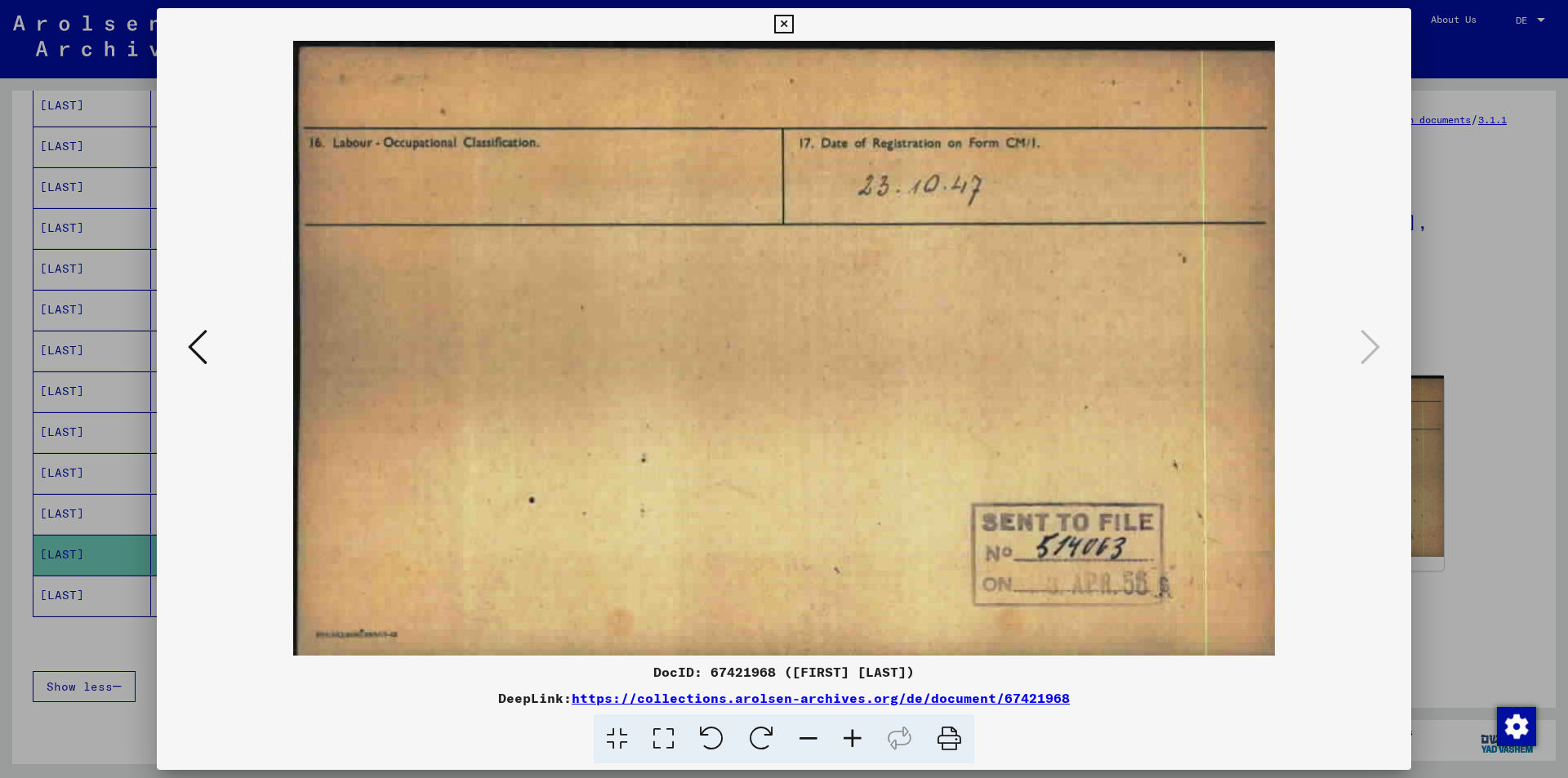 click at bounding box center [198, 347] 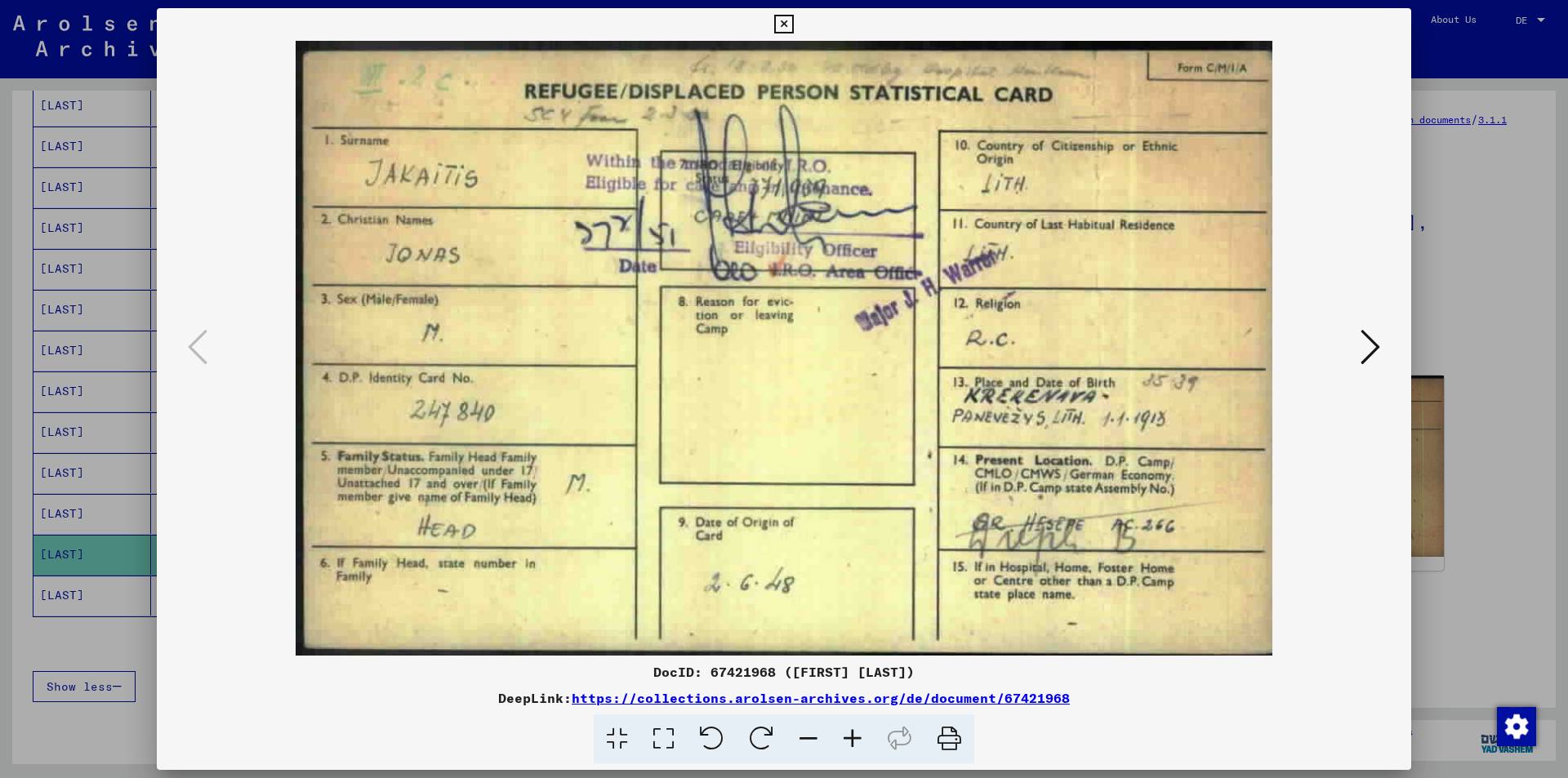 click at bounding box center [783, 24] 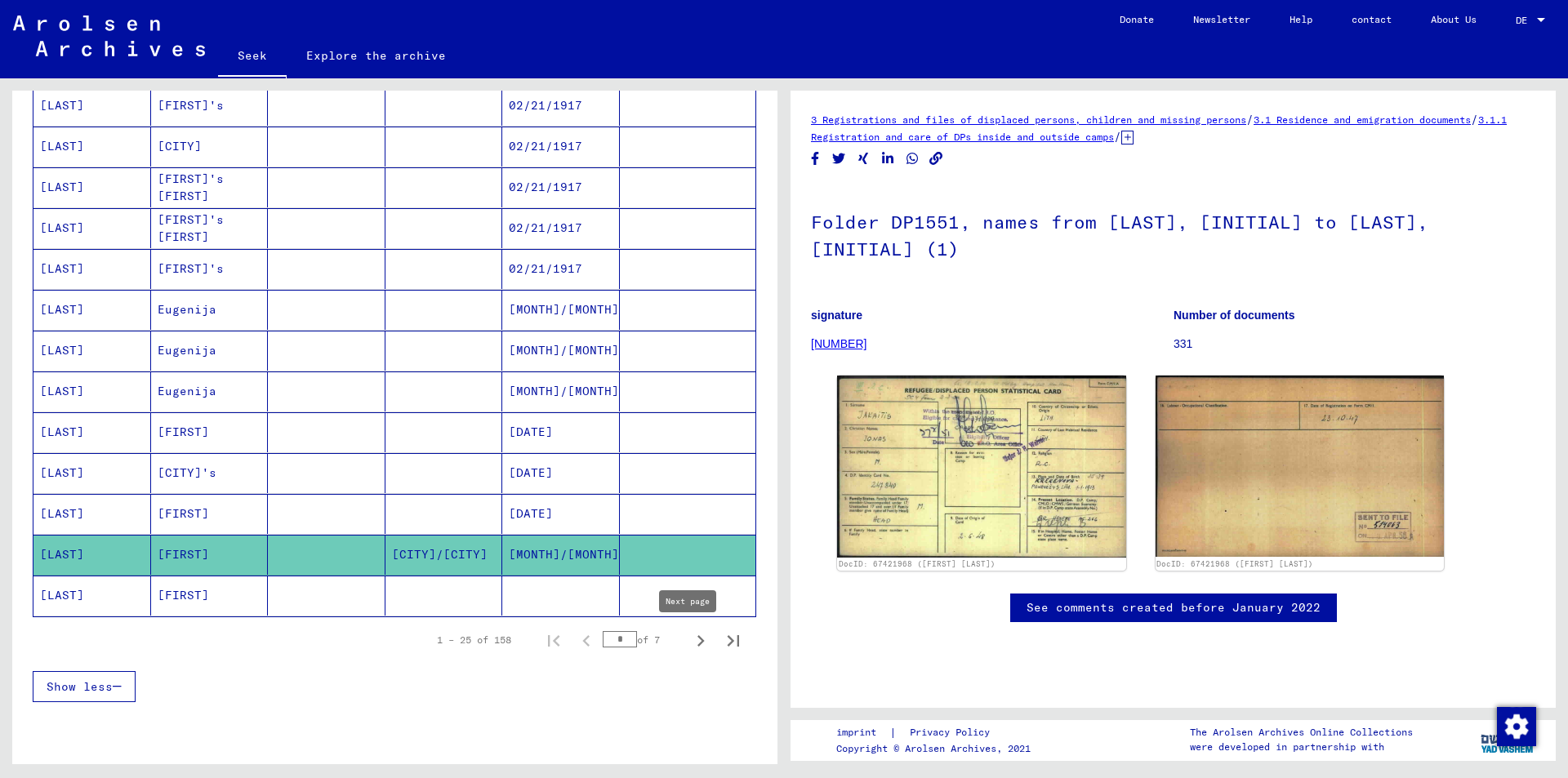 click 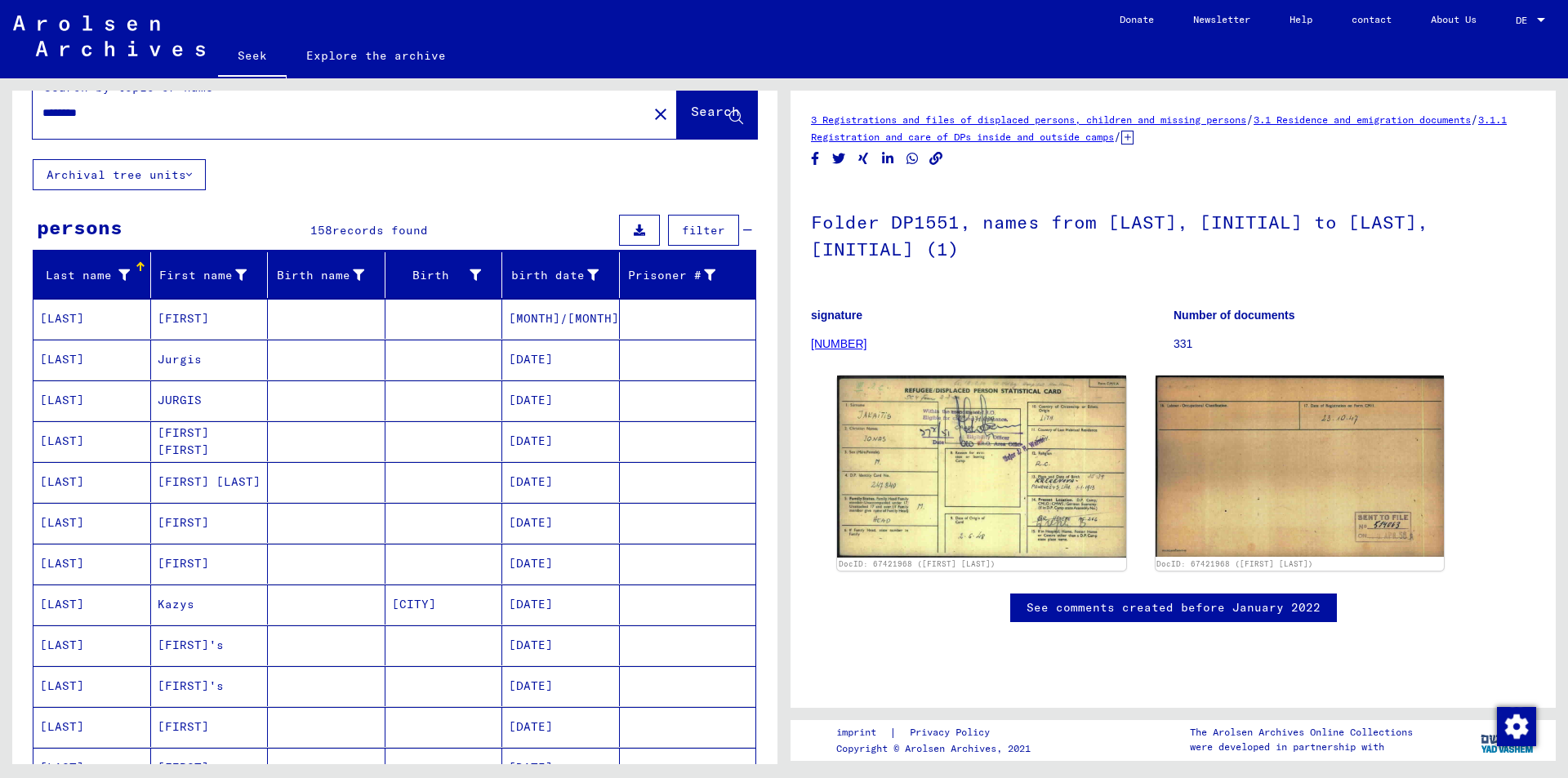 scroll, scrollTop: 0, scrollLeft: 0, axis: both 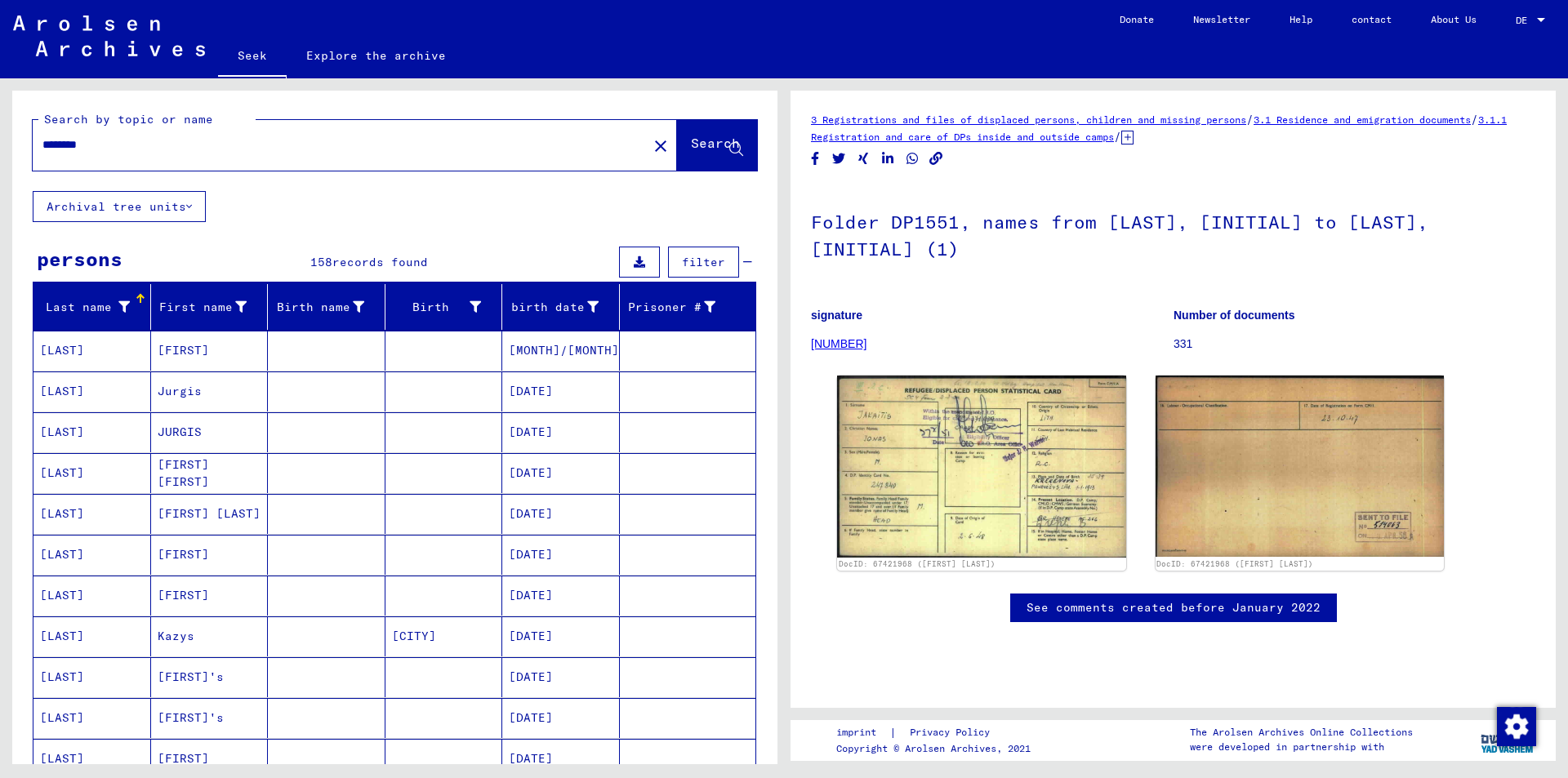 click at bounding box center [327, 391] 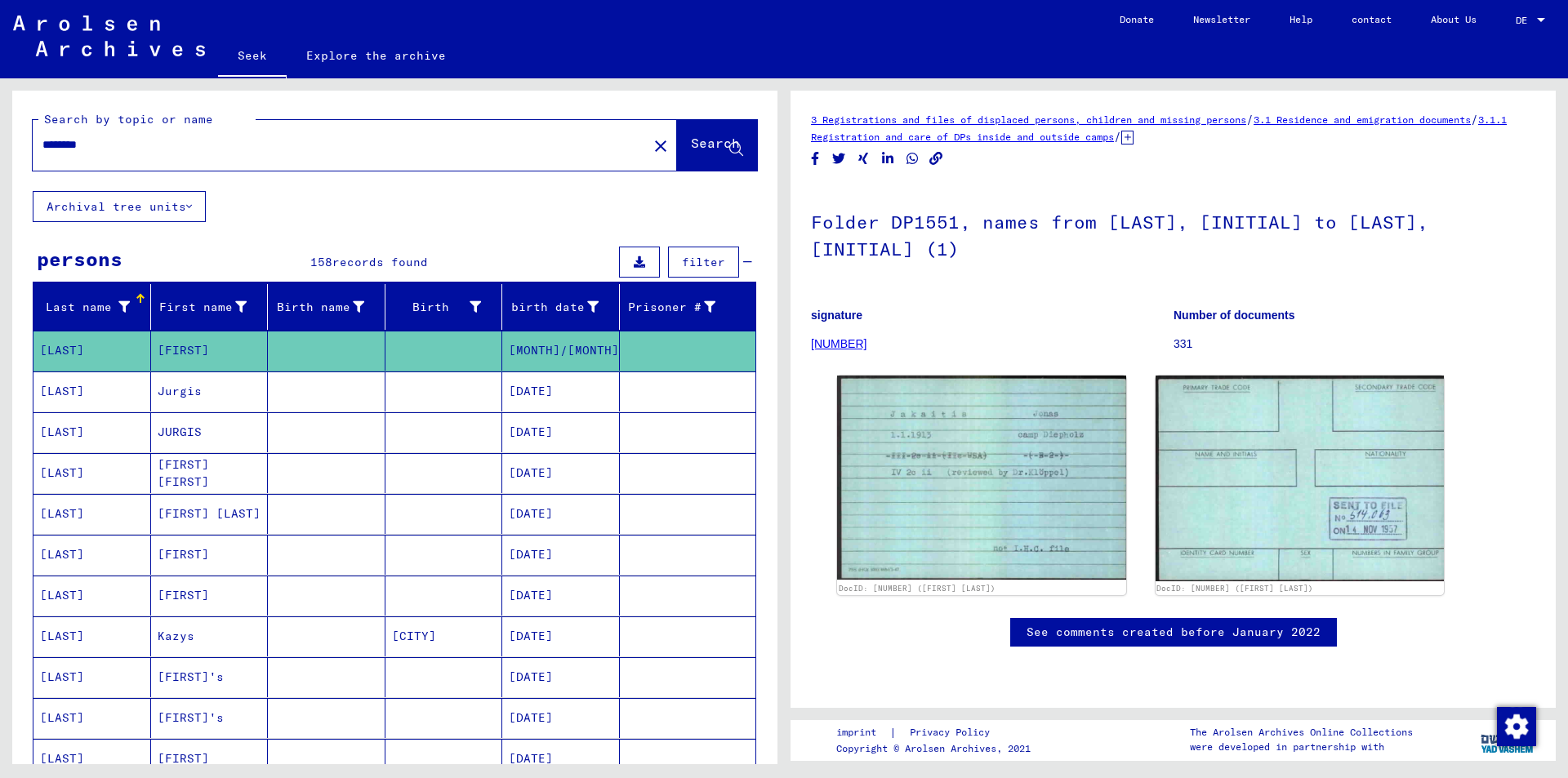 scroll, scrollTop: 0, scrollLeft: 0, axis: both 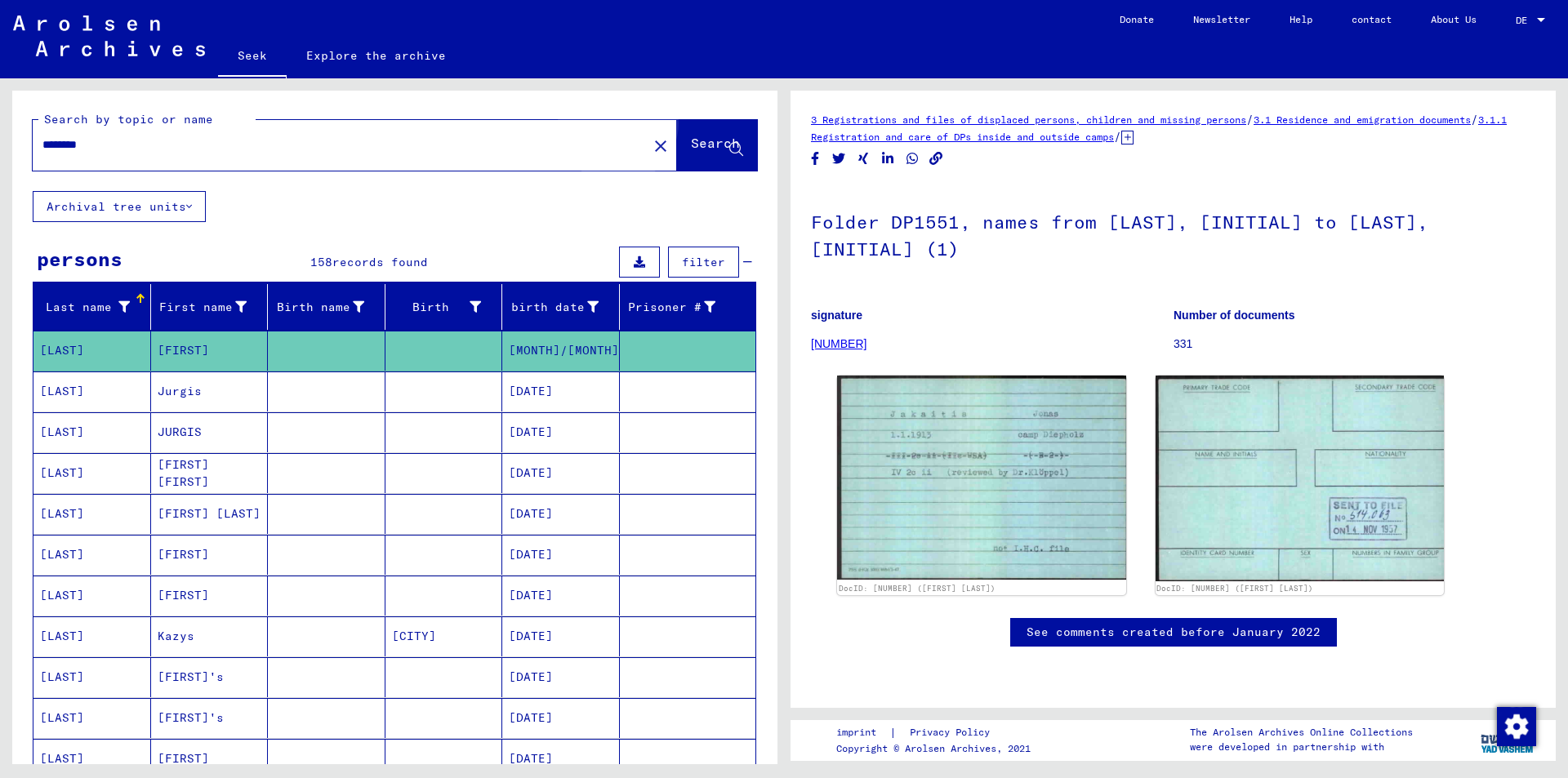 click on "Search" 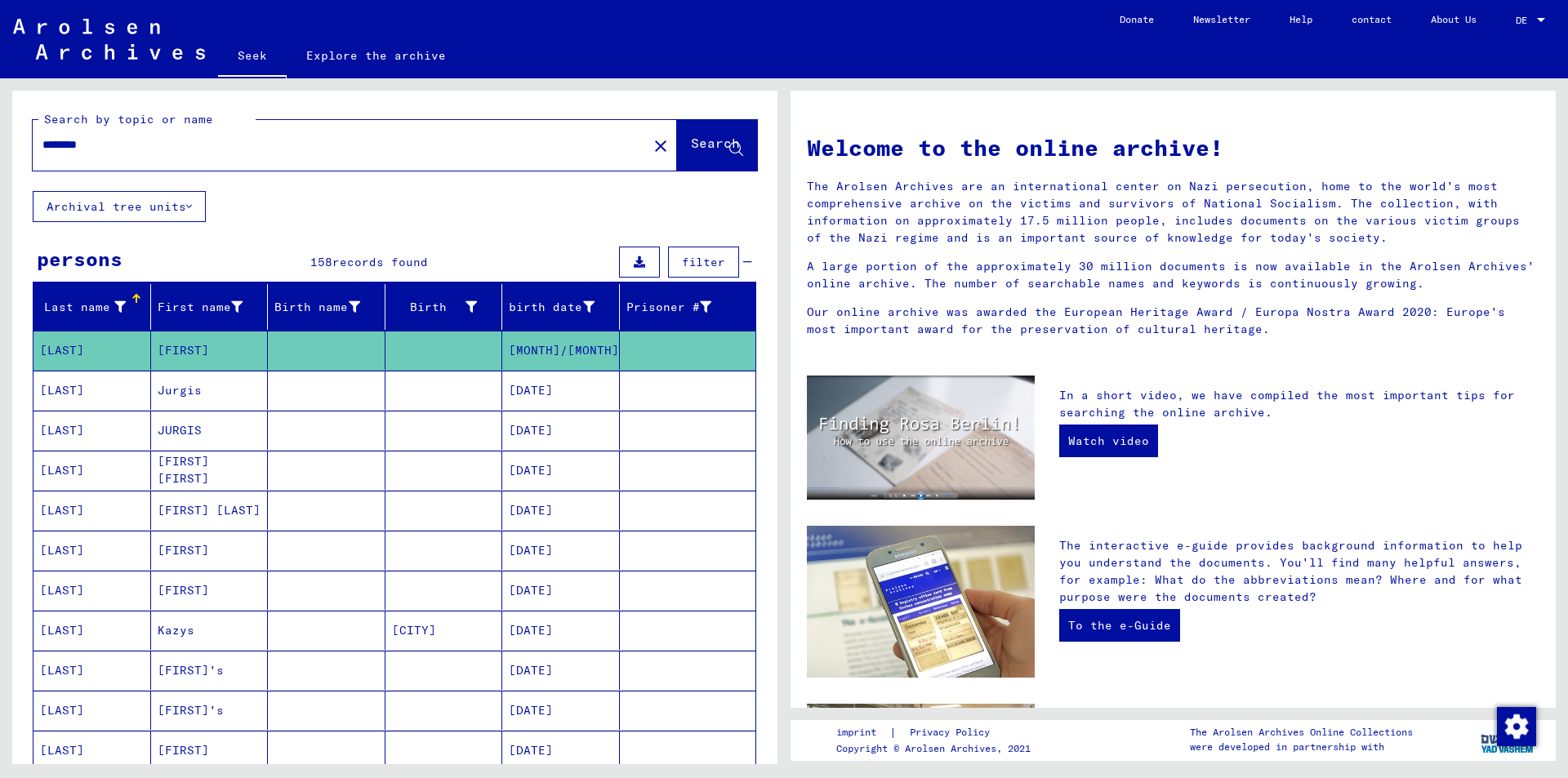 click on "********" at bounding box center [335, 144] 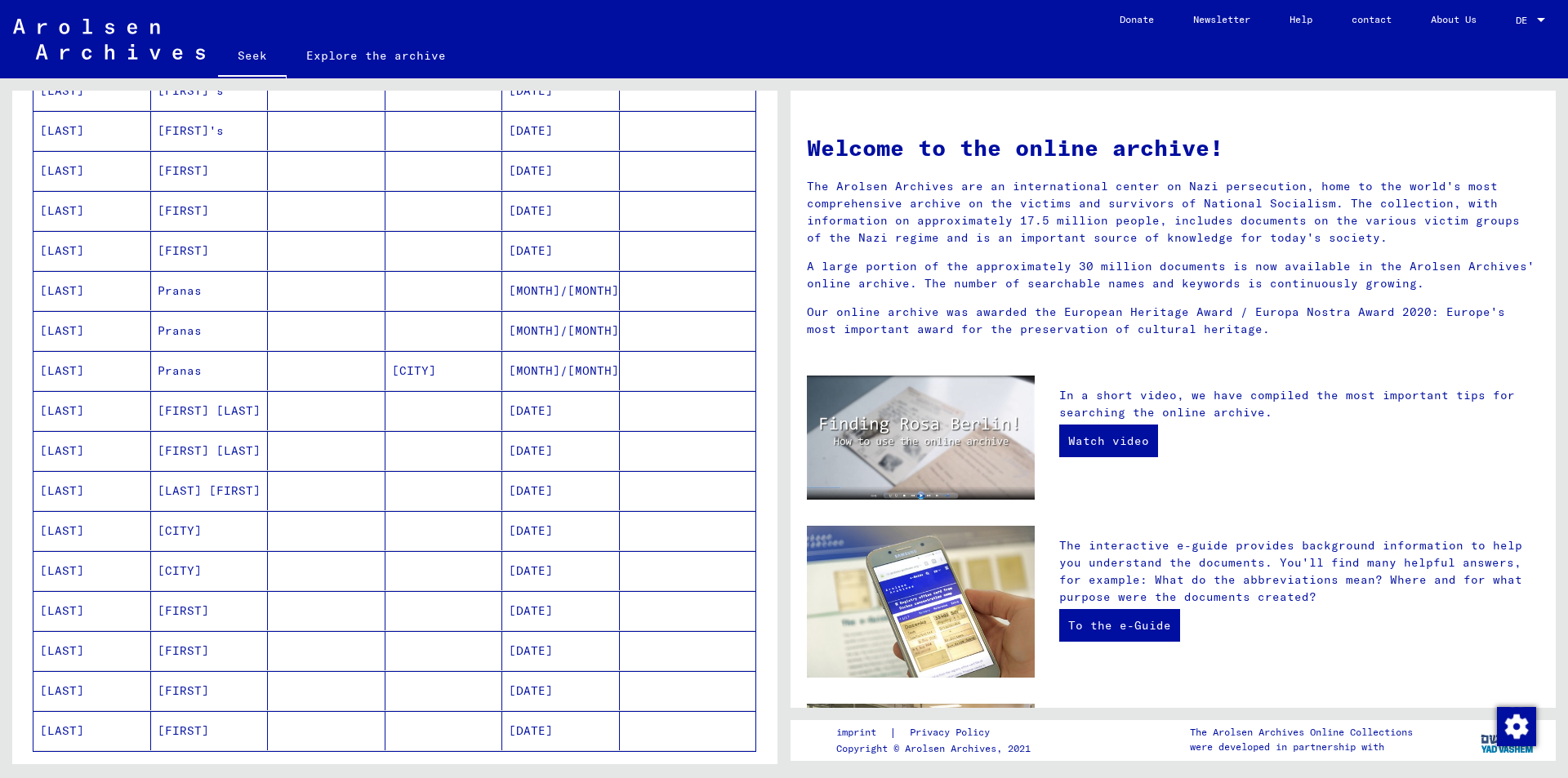 scroll, scrollTop: 816, scrollLeft: 0, axis: vertical 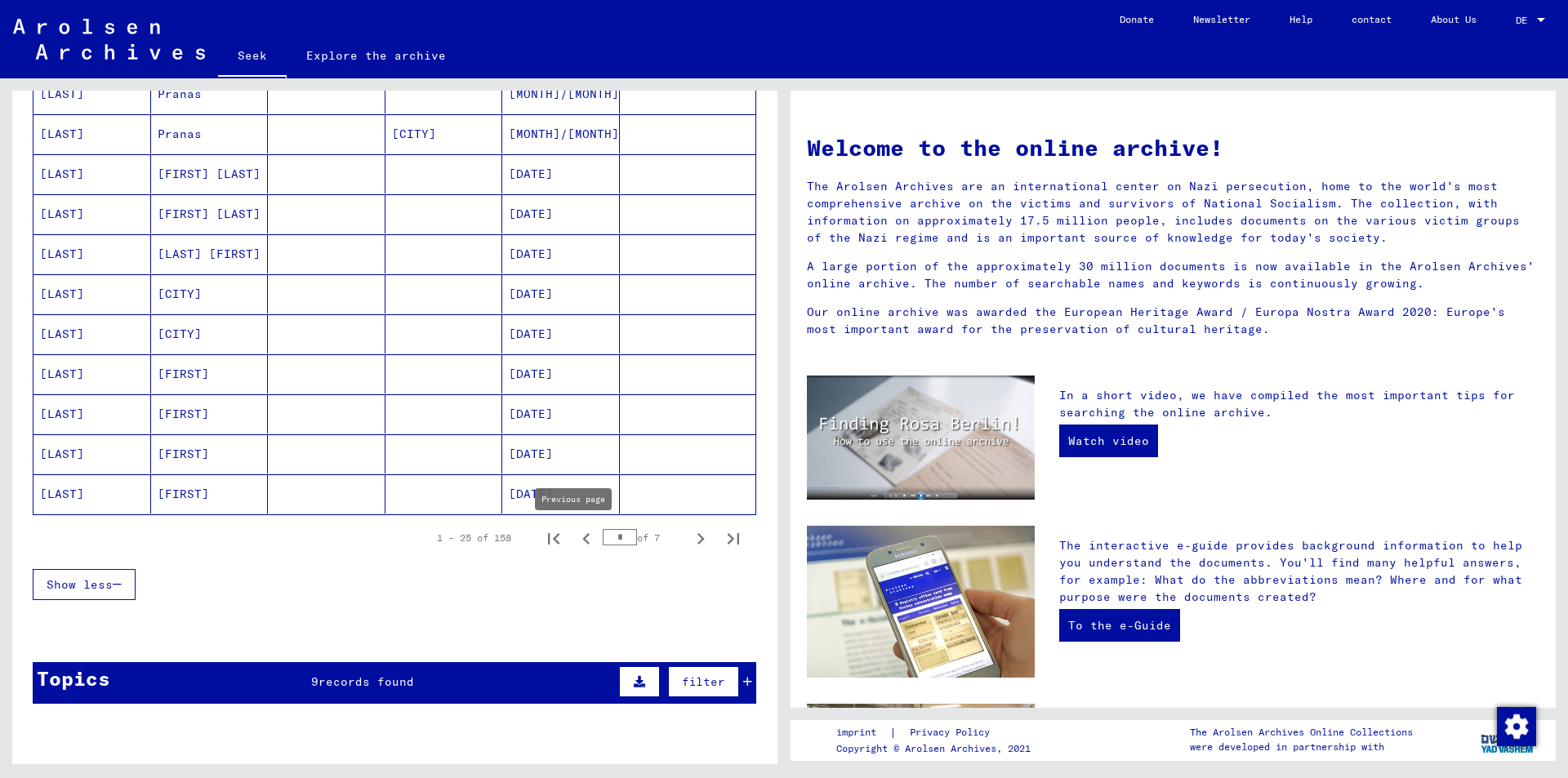 click 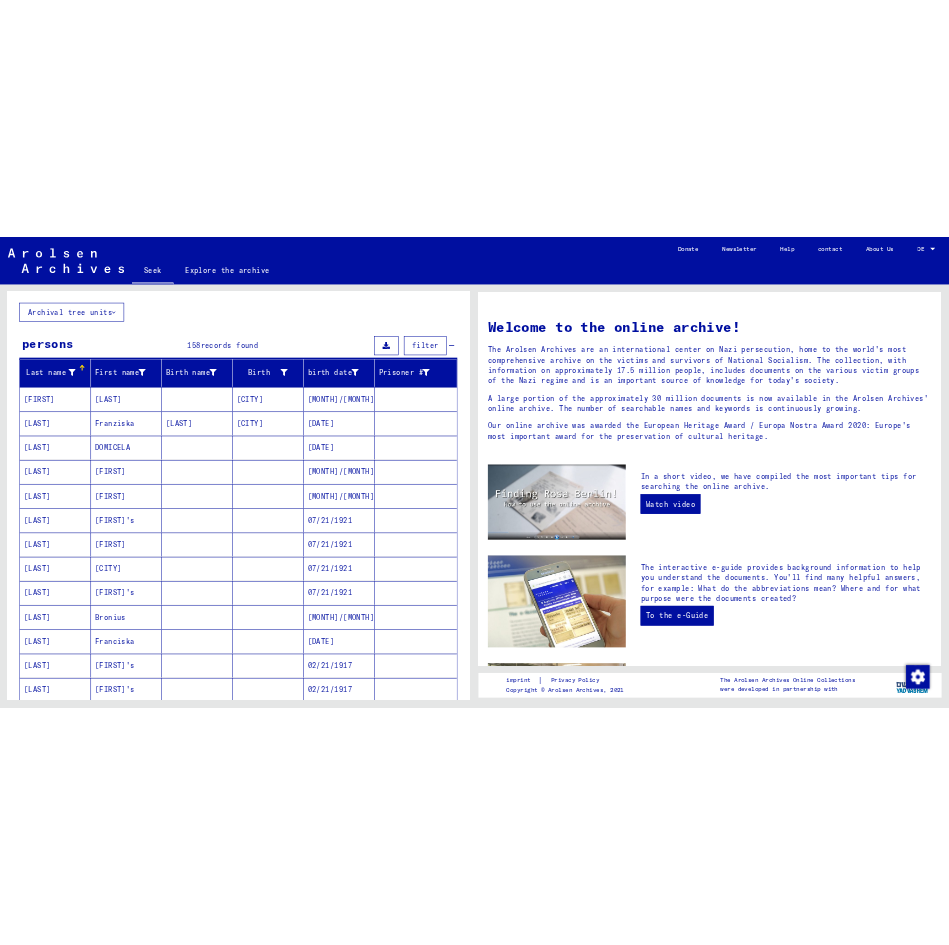 scroll, scrollTop: 0, scrollLeft: 0, axis: both 